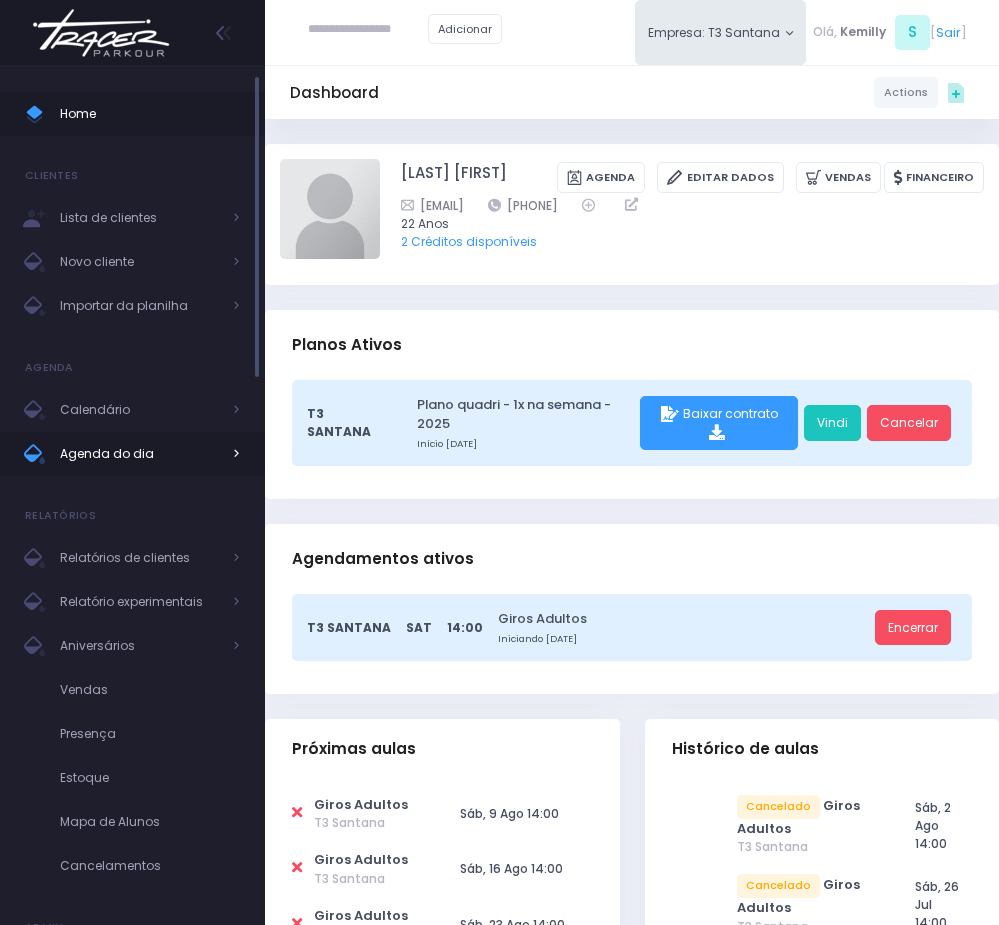 scroll, scrollTop: 0, scrollLeft: 0, axis: both 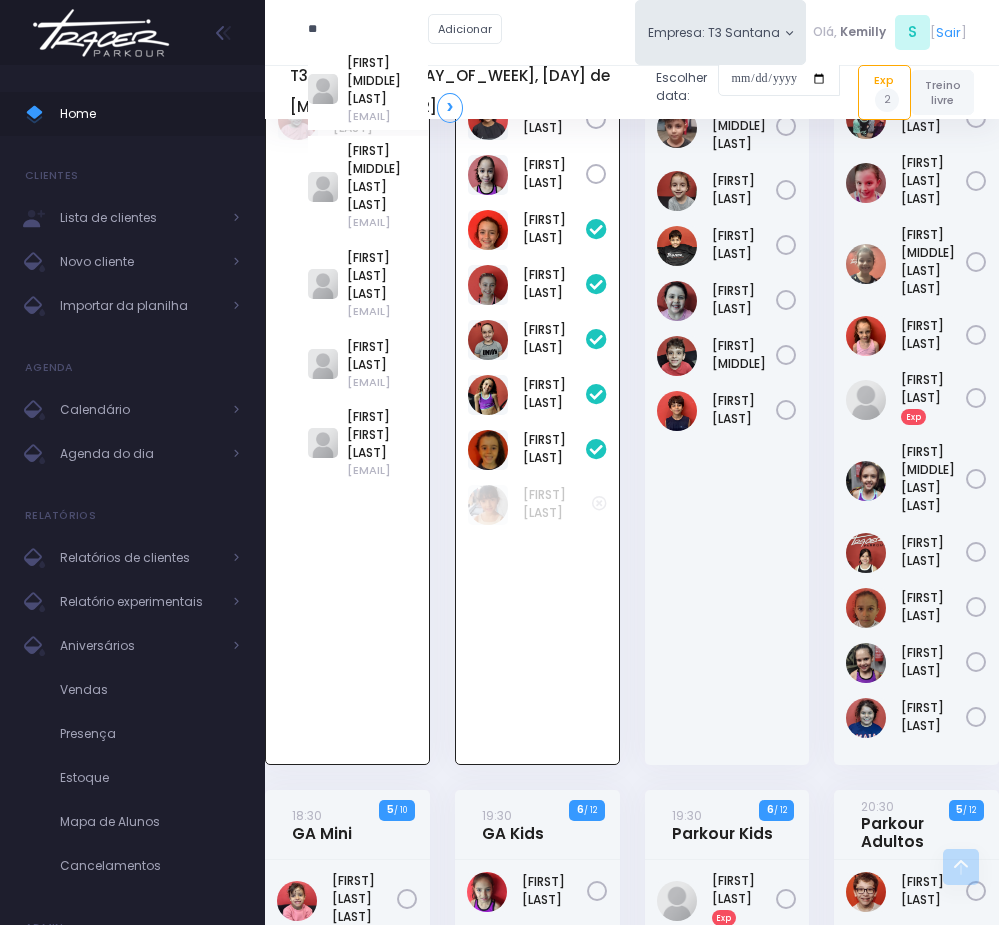 type on "*" 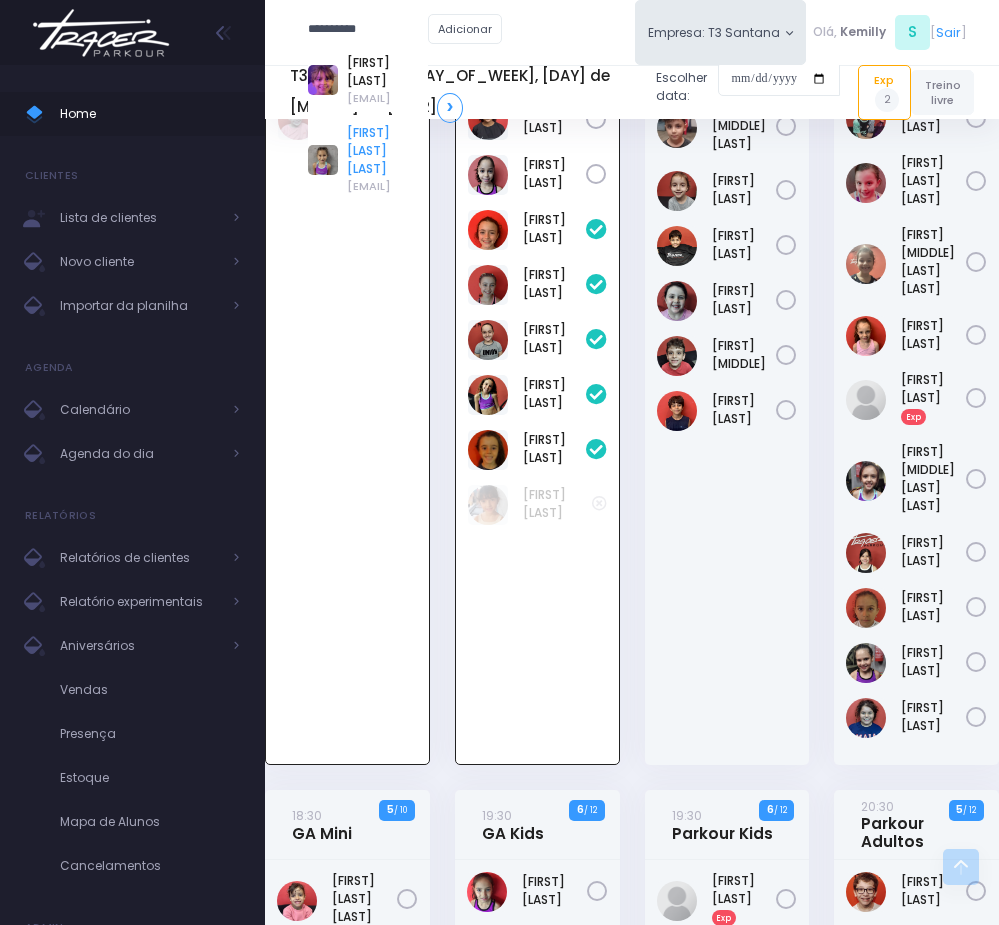 click on "Martina Caparroz Carmona" at bounding box center [387, 151] 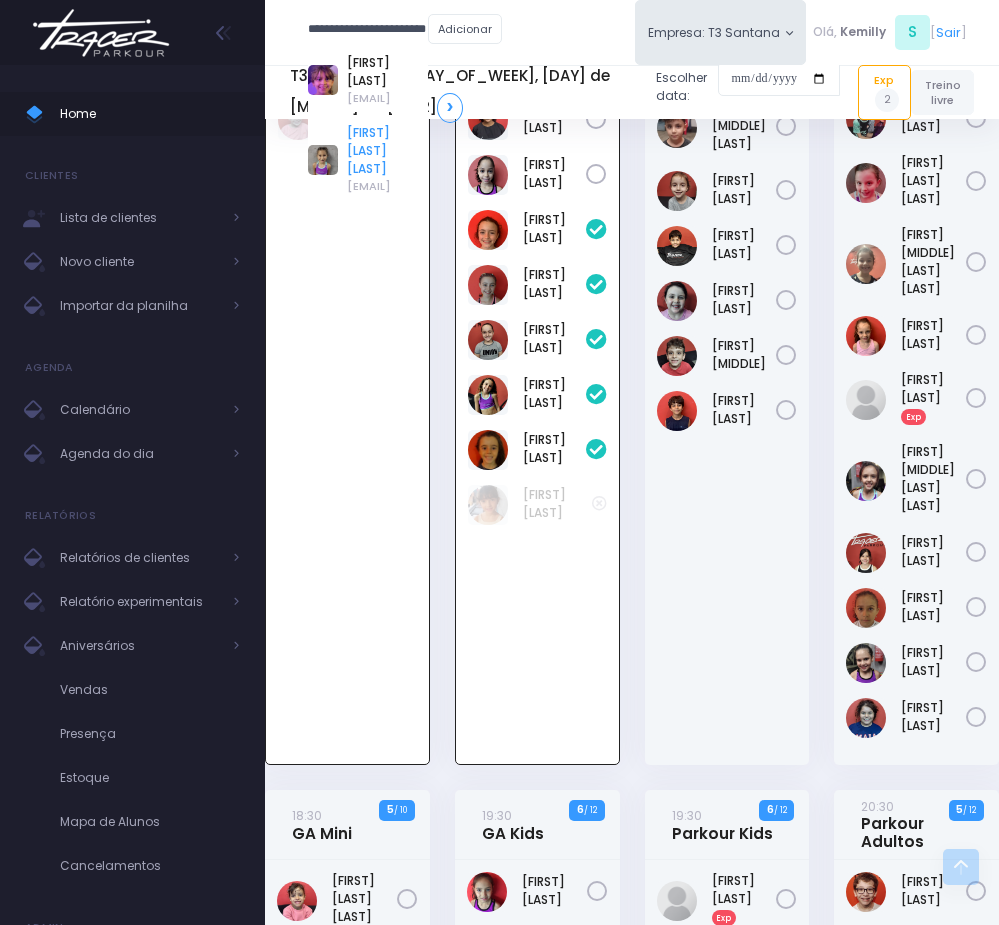 scroll, scrollTop: 0, scrollLeft: 0, axis: both 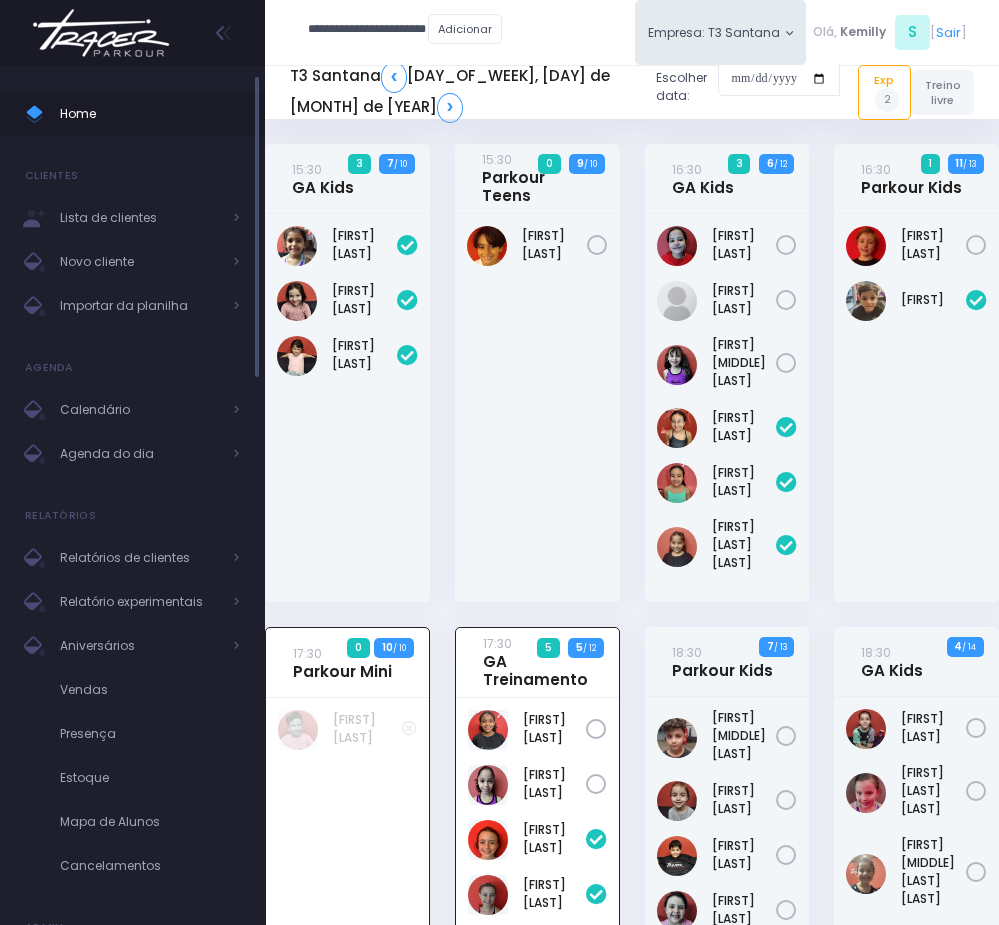type on "**********" 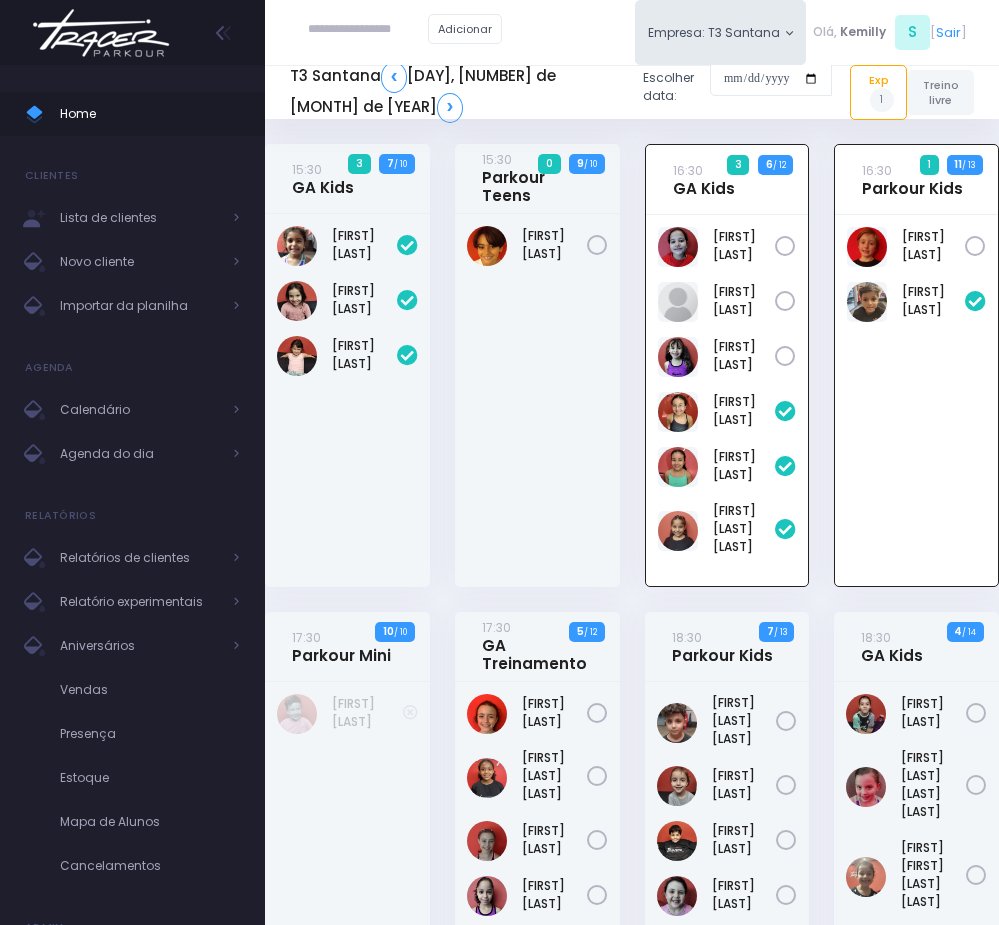 scroll, scrollTop: 144, scrollLeft: 0, axis: vertical 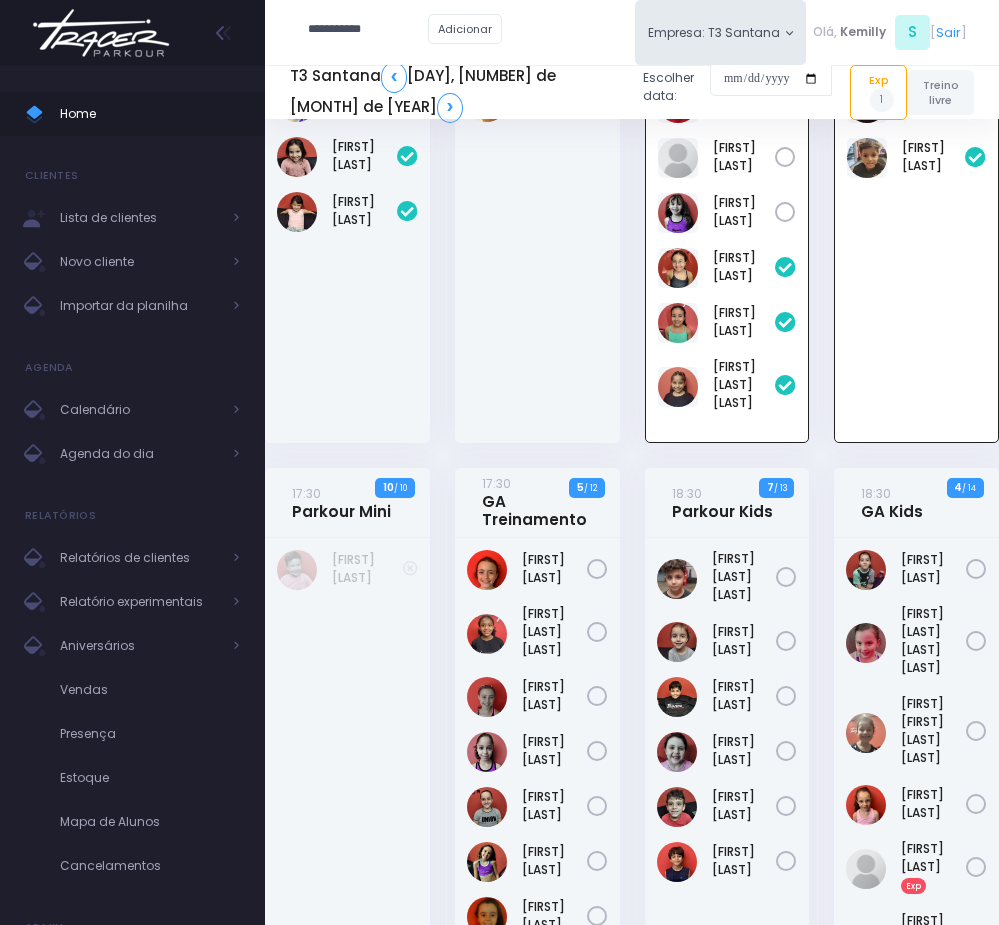type on "**********" 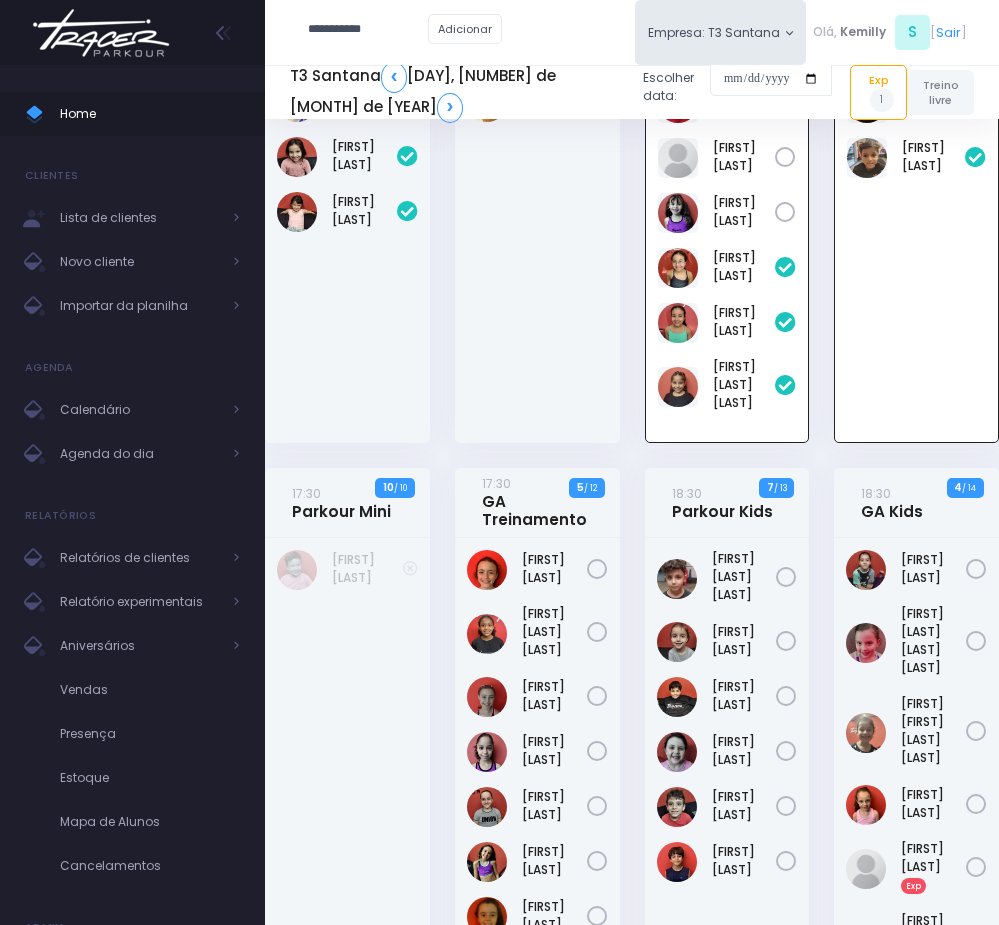 click on "**********" at bounding box center [368, 30] 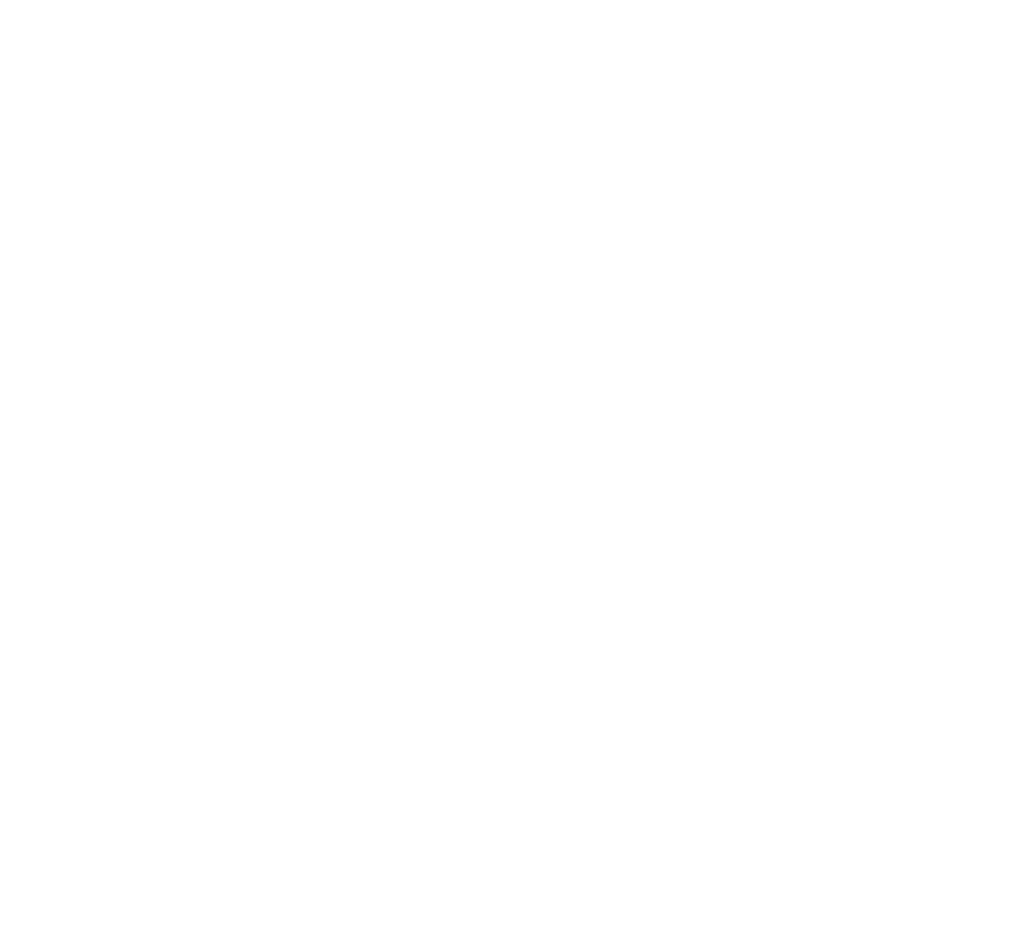 scroll, scrollTop: 0, scrollLeft: 0, axis: both 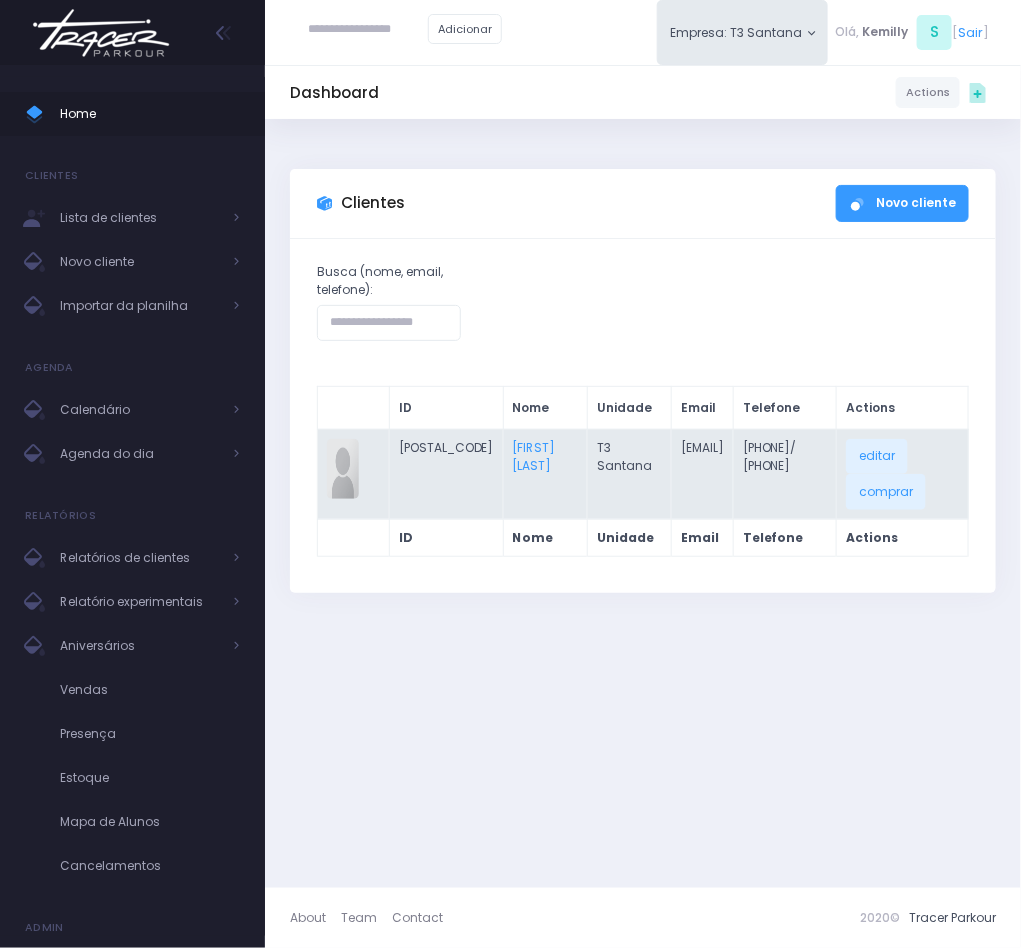 click on "Noah Amorim" at bounding box center (545, 474) 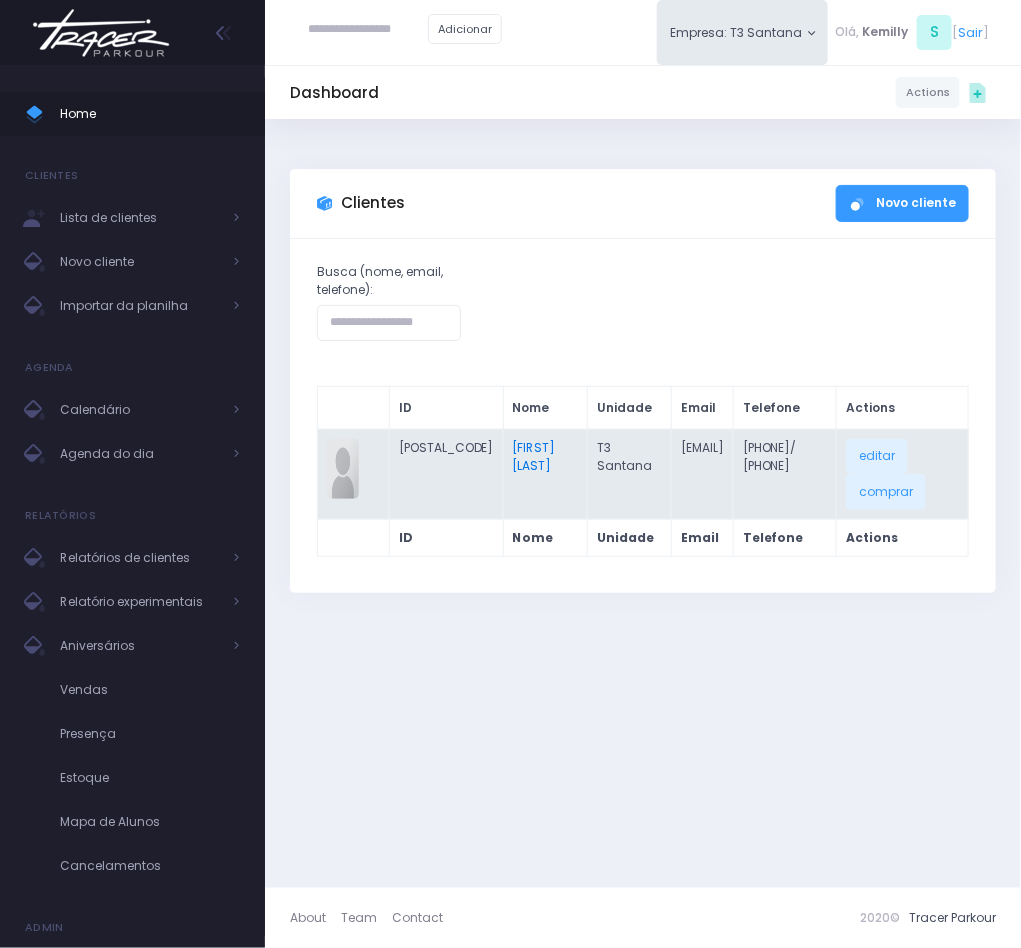 click on "Noah Amorim" at bounding box center (534, 456) 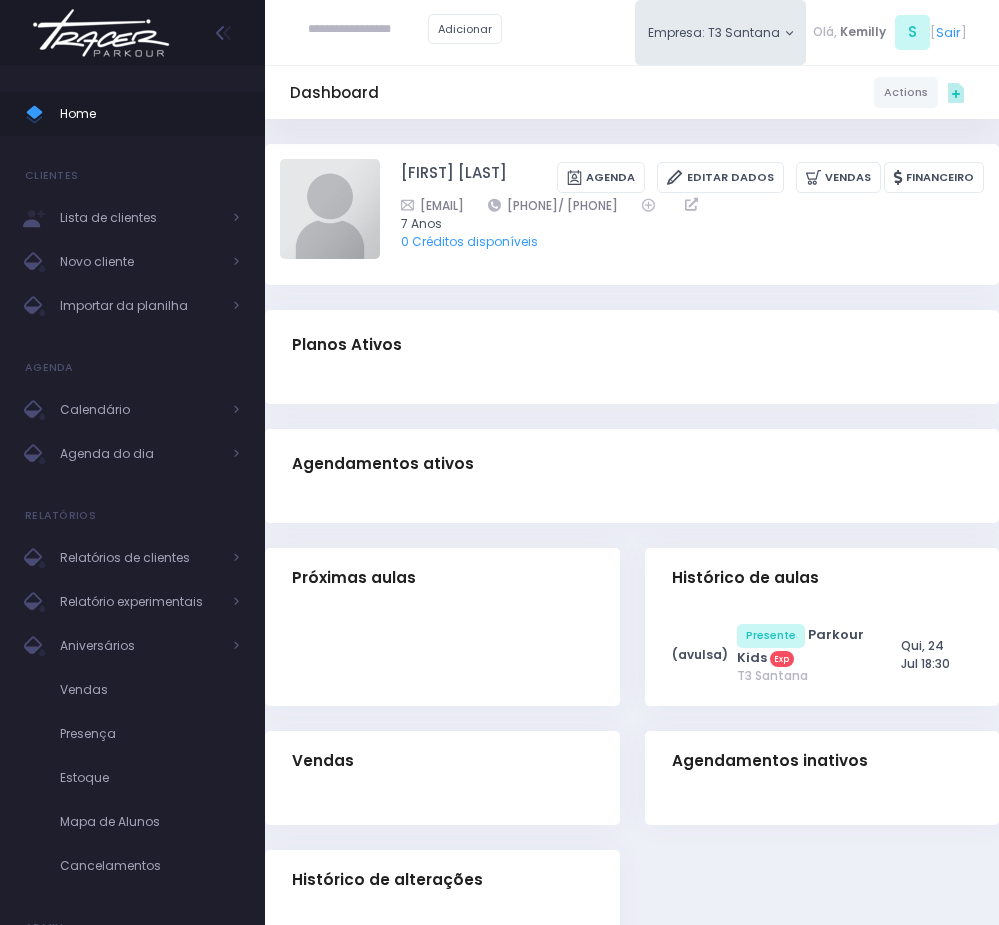 scroll, scrollTop: 0, scrollLeft: 0, axis: both 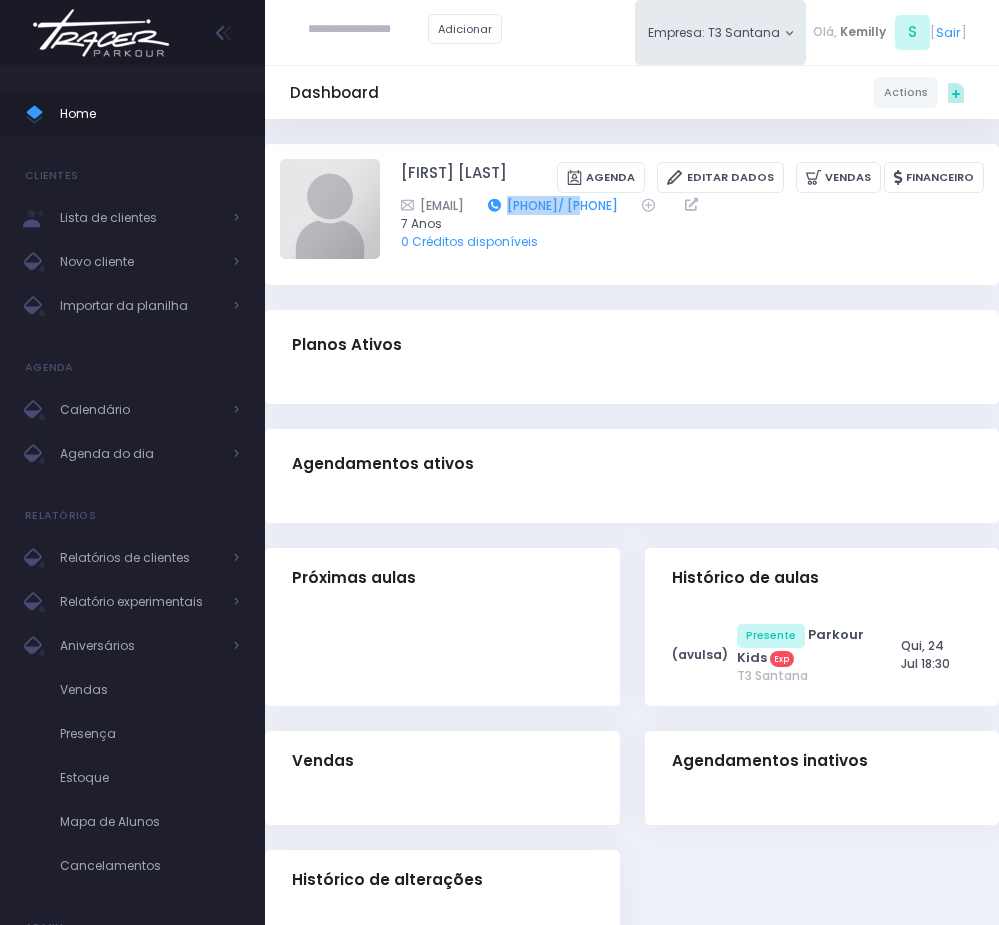 drag, startPoint x: 622, startPoint y: 211, endPoint x: 721, endPoint y: 213, distance: 99.0202 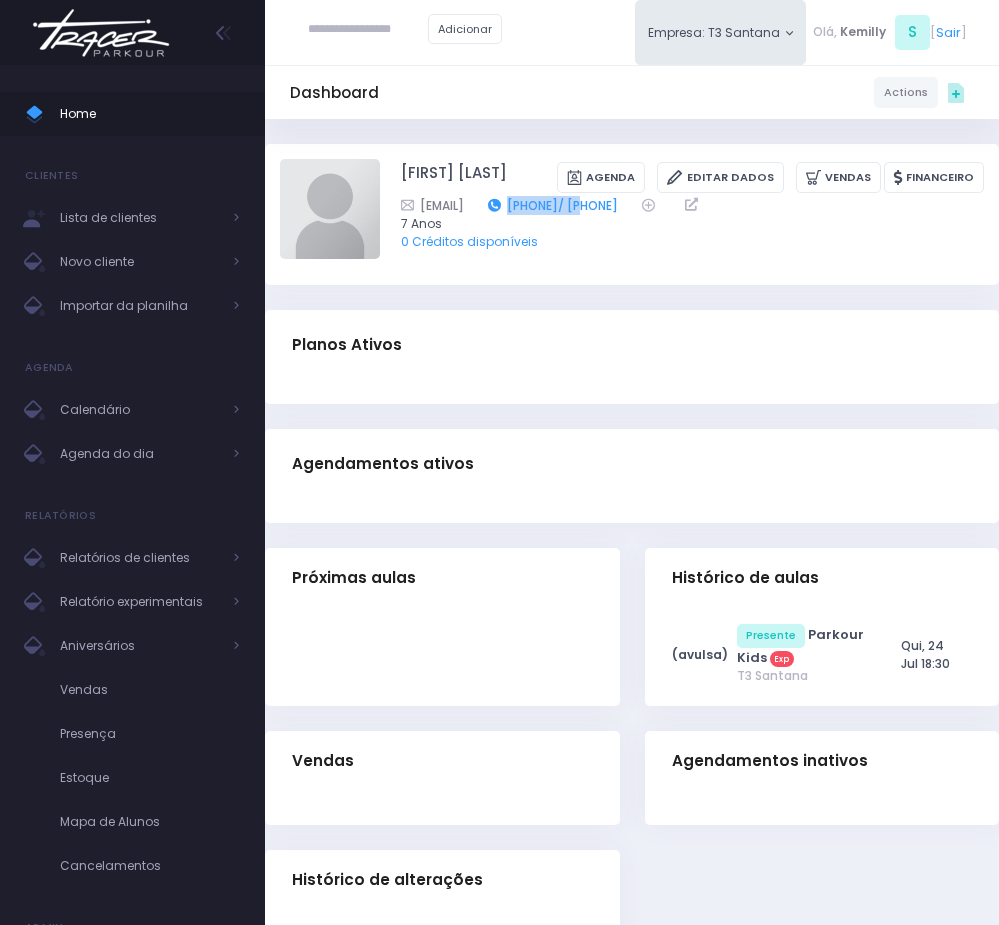 drag, startPoint x: 804, startPoint y: 205, endPoint x: 730, endPoint y: 211, distance: 74.24284 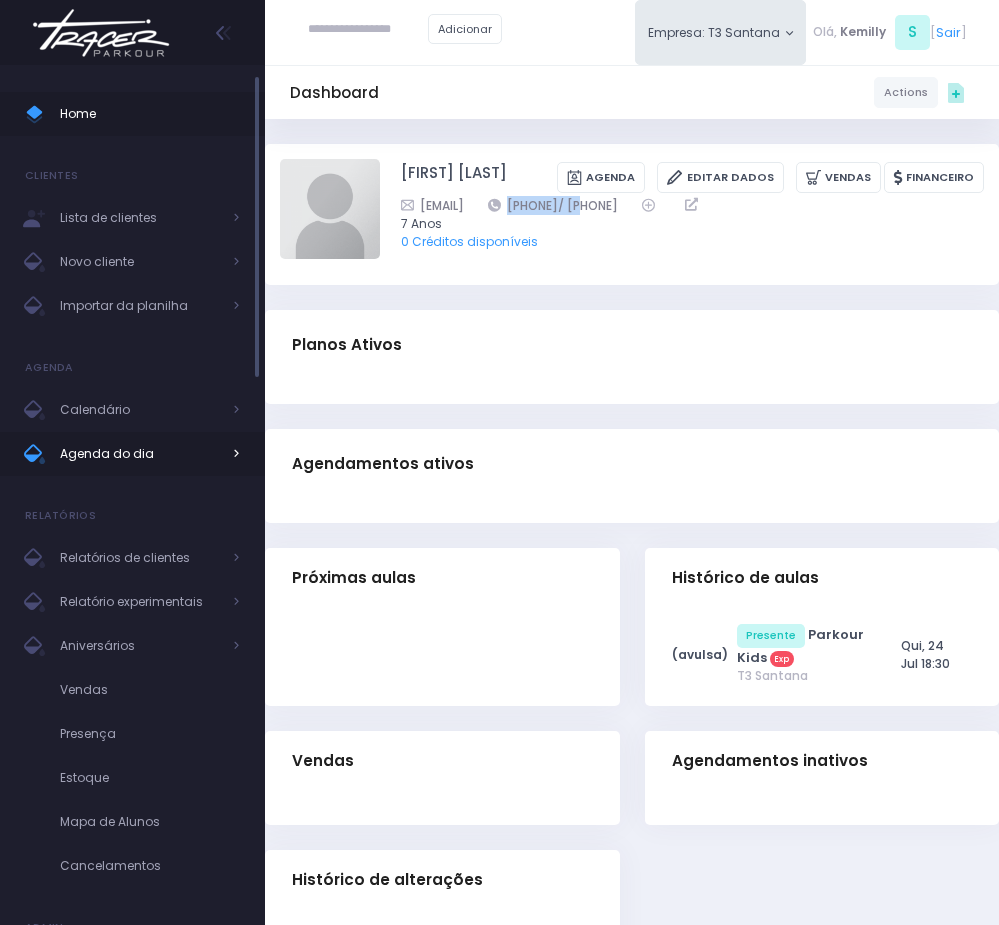 copy on "11973517671" 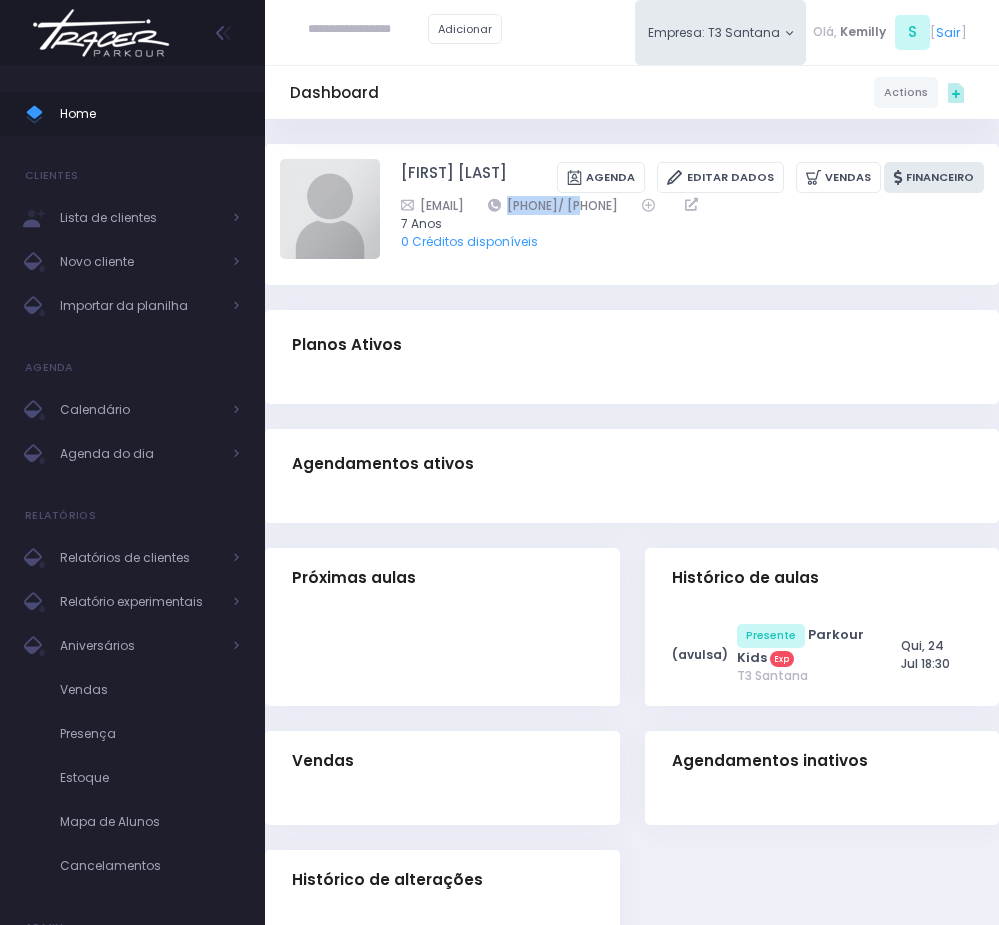 click on "Financeiro" at bounding box center (934, 177) 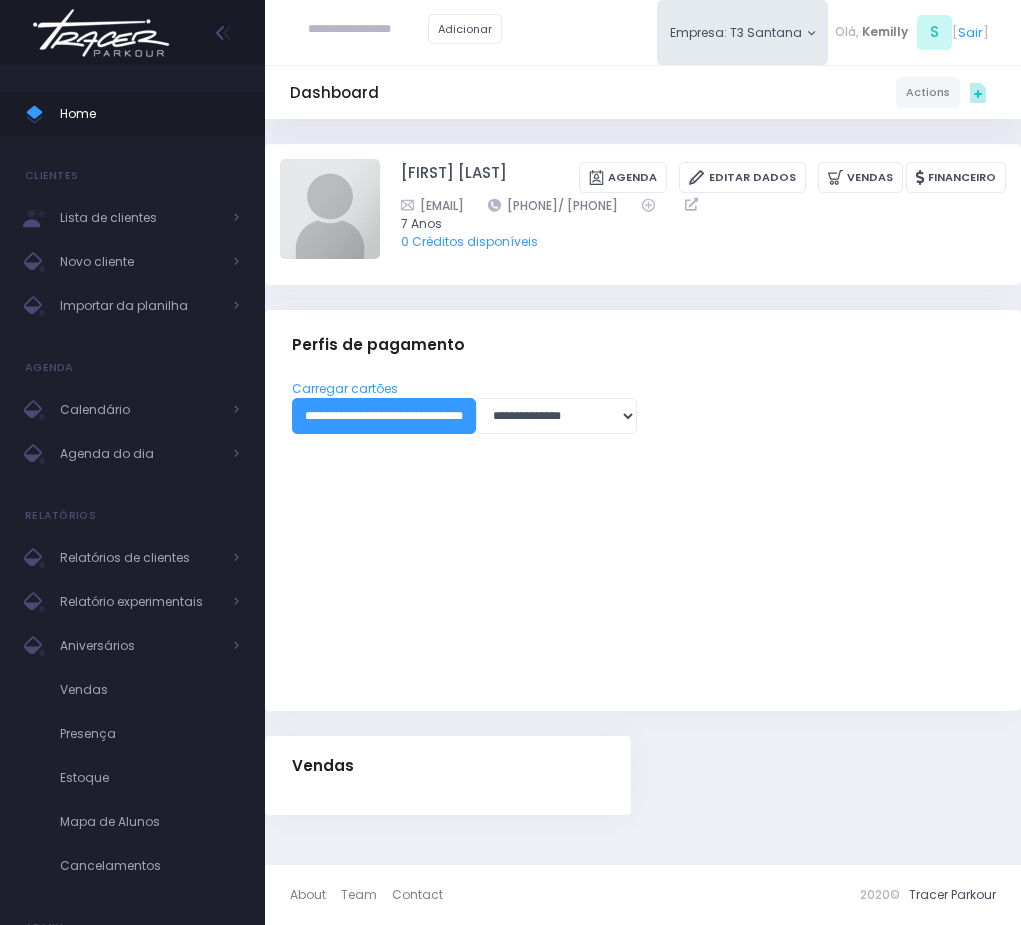 scroll, scrollTop: 0, scrollLeft: 0, axis: both 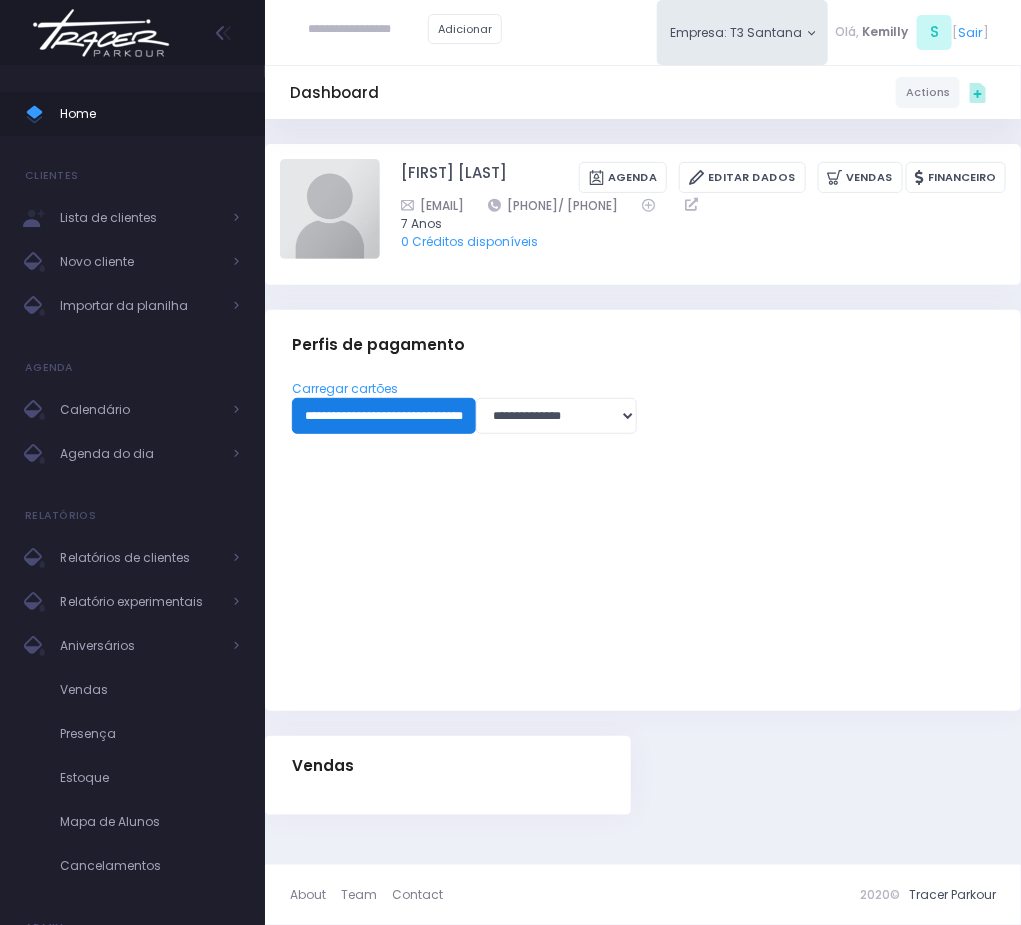 click on "**********" at bounding box center [384, 416] 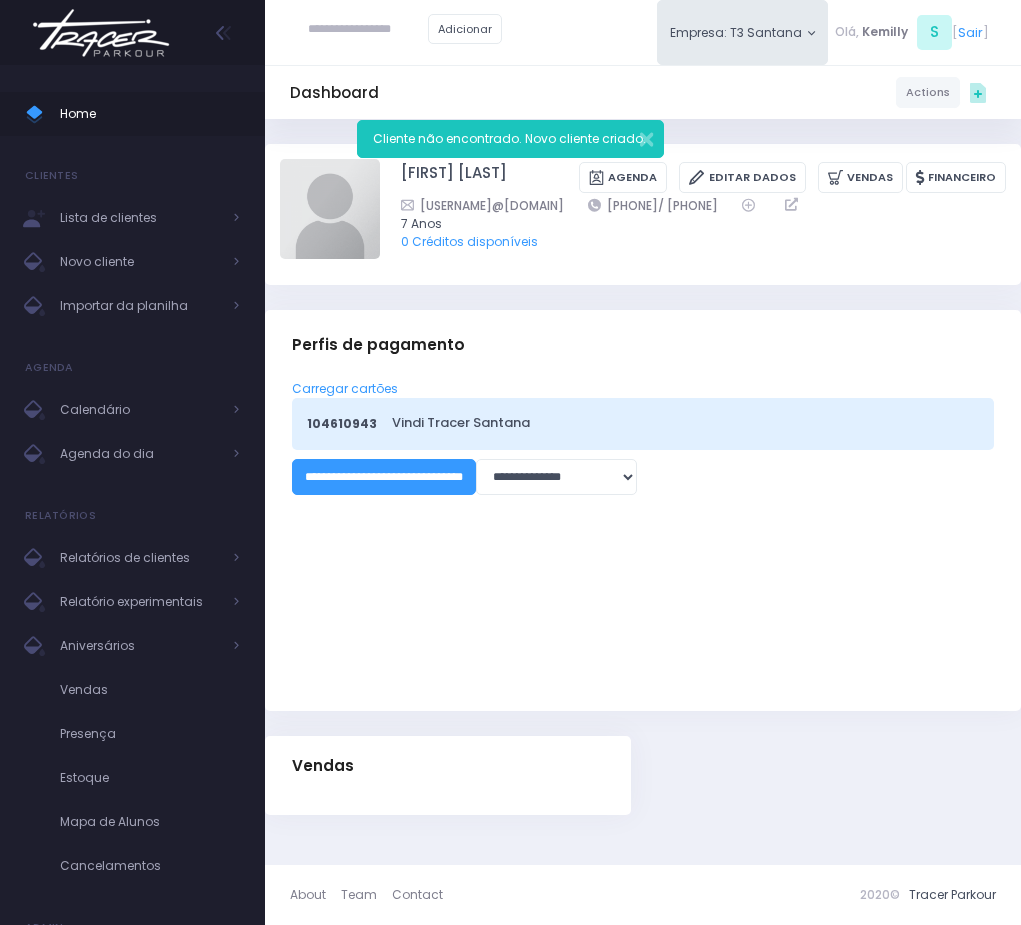 scroll, scrollTop: 0, scrollLeft: 0, axis: both 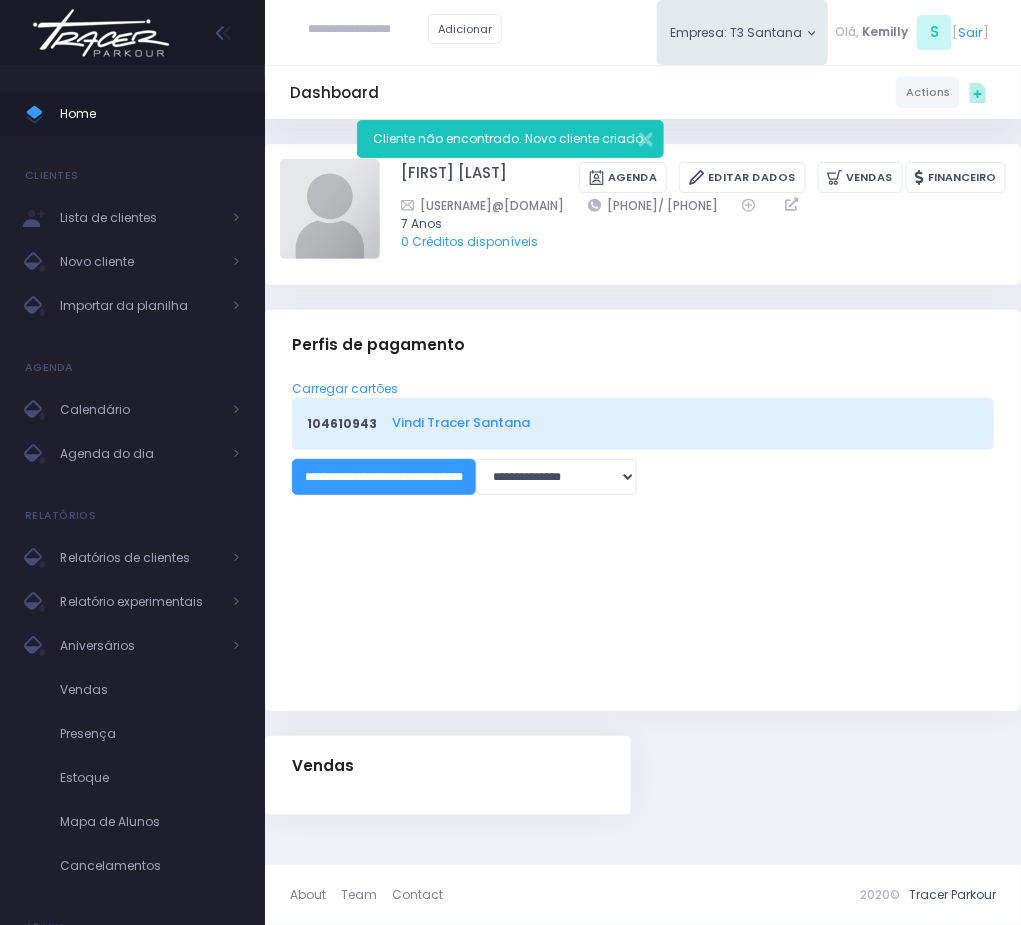 click on "Vindi Tracer Santana" at bounding box center (682, 422) 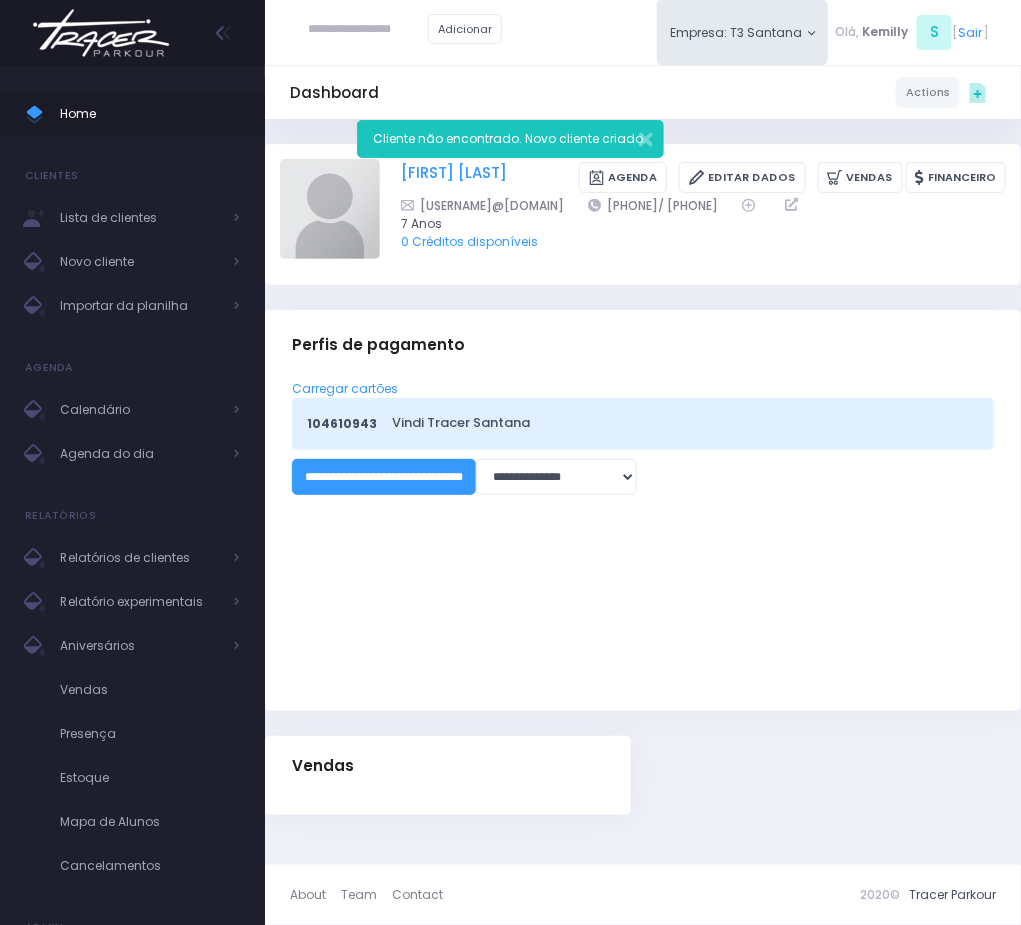 click on "[FIRST] [LAST]" at bounding box center [454, 177] 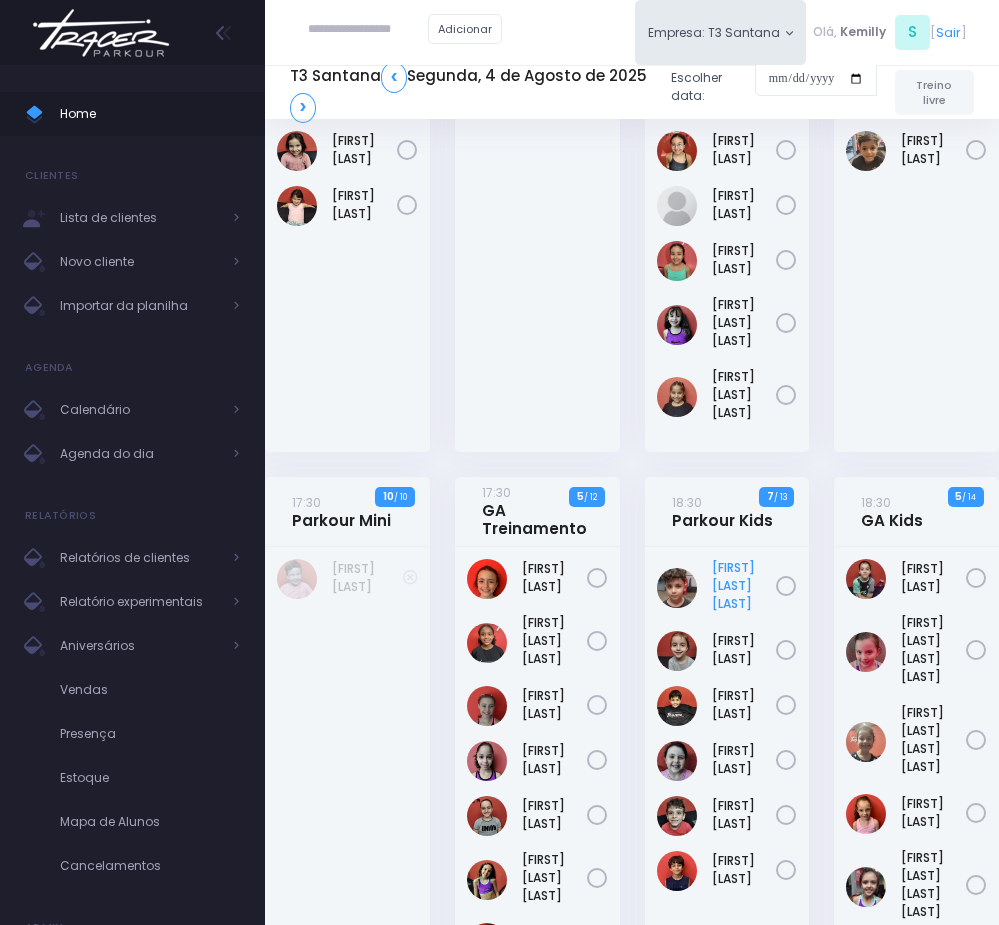 scroll, scrollTop: 300, scrollLeft: 0, axis: vertical 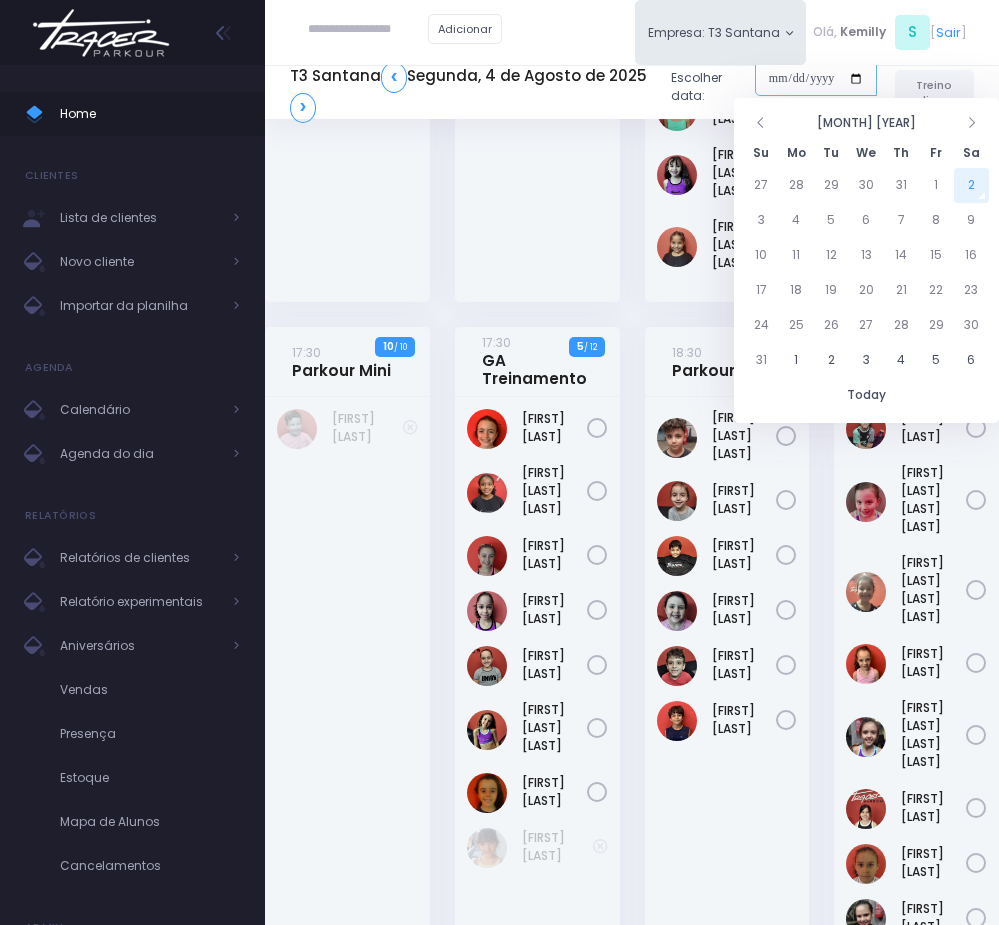 click at bounding box center [816, 79] 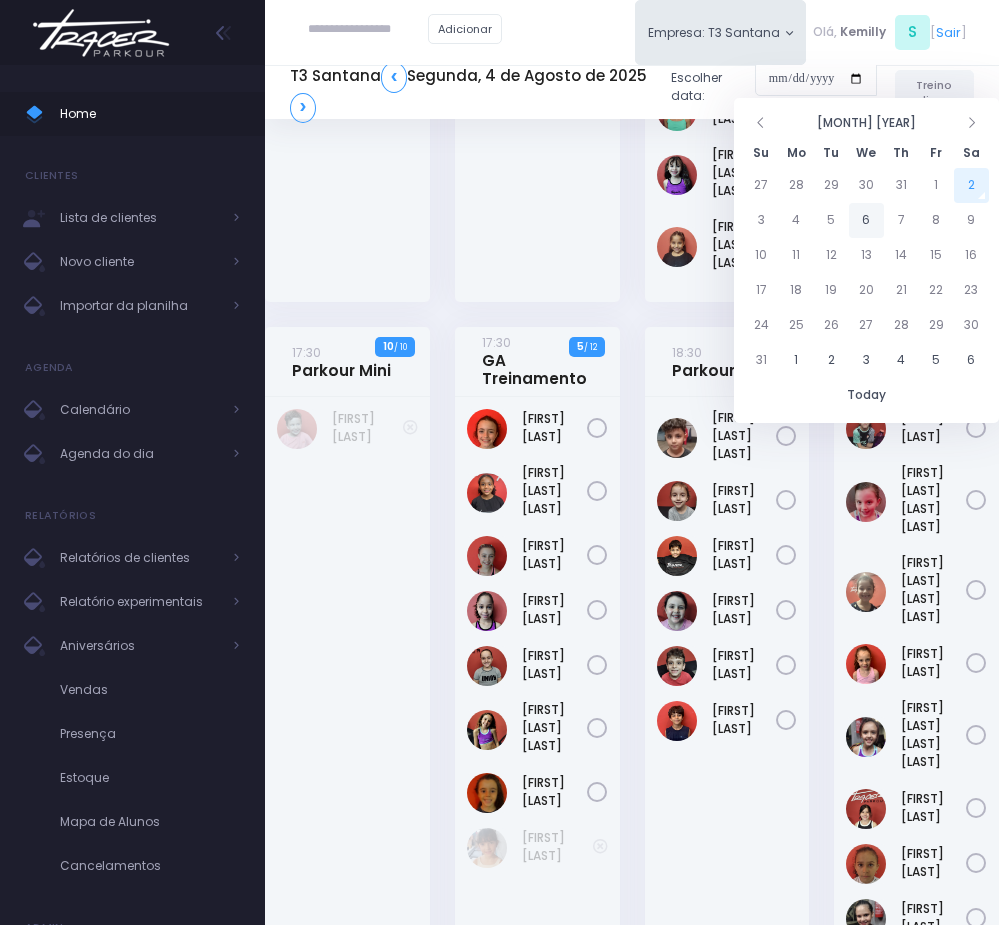 click on "6" at bounding box center [866, 220] 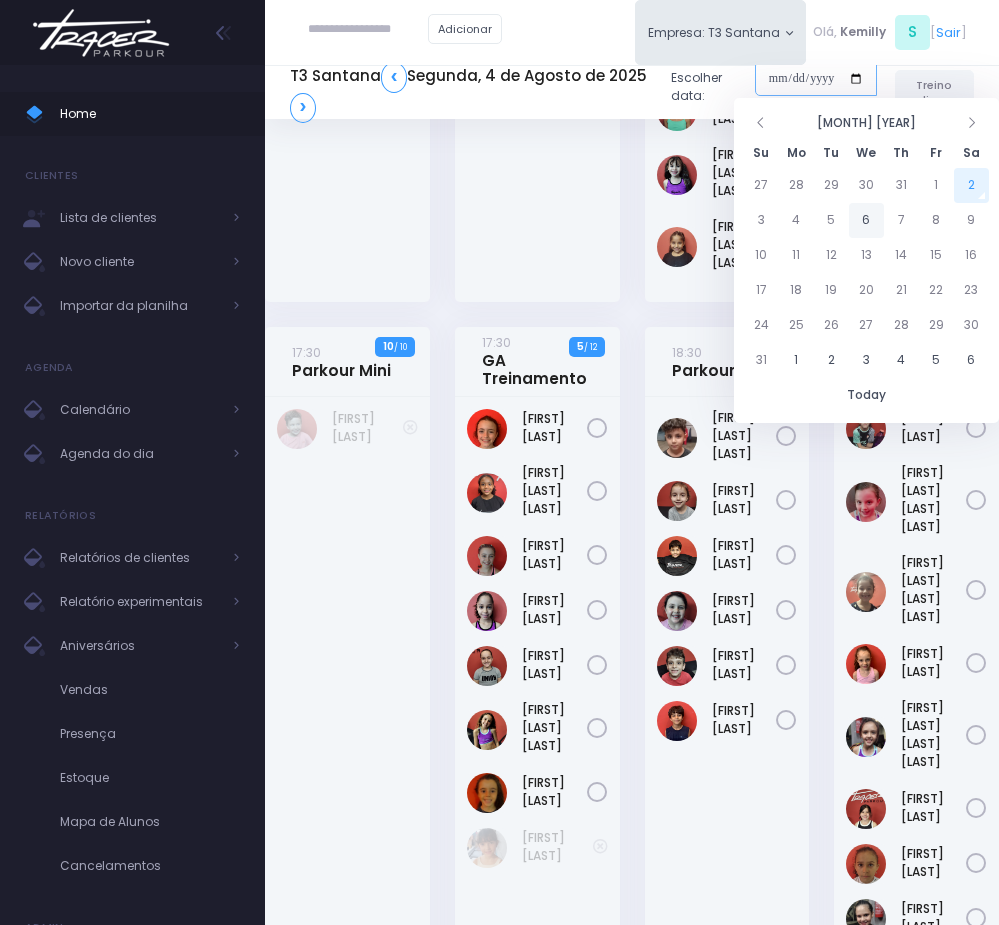 type on "**********" 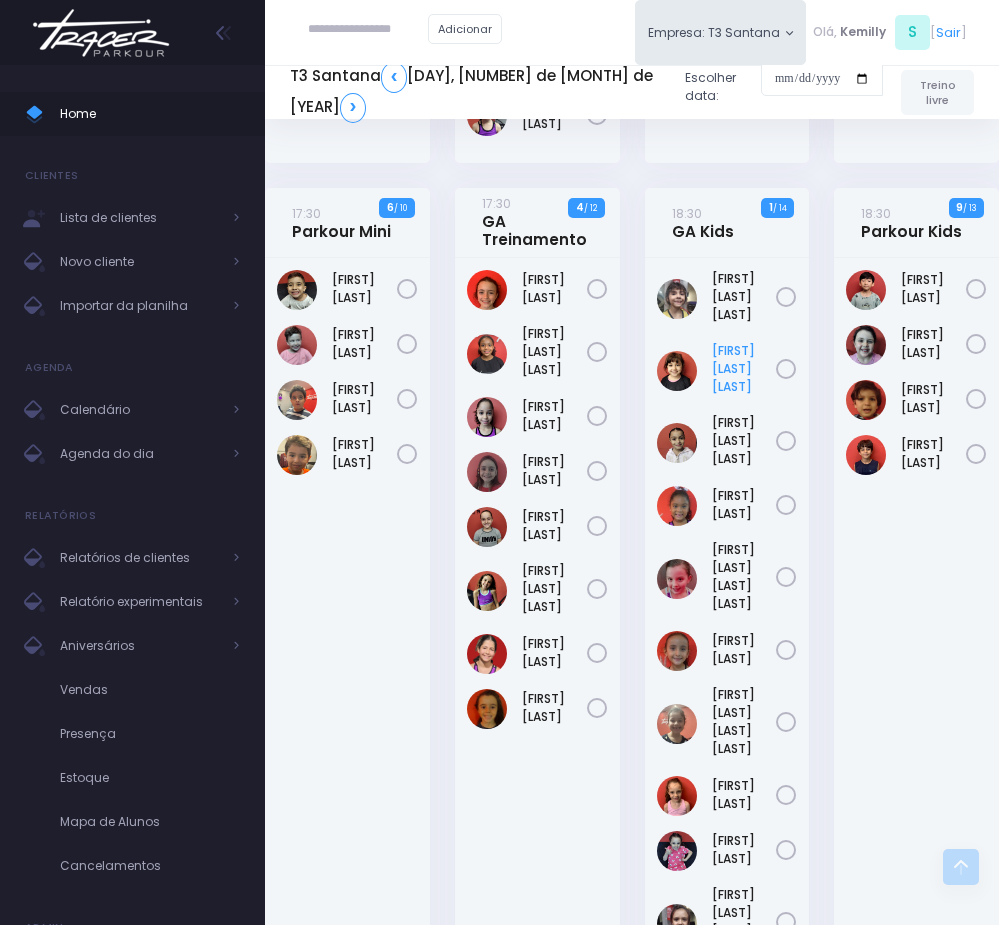scroll, scrollTop: 300, scrollLeft: 0, axis: vertical 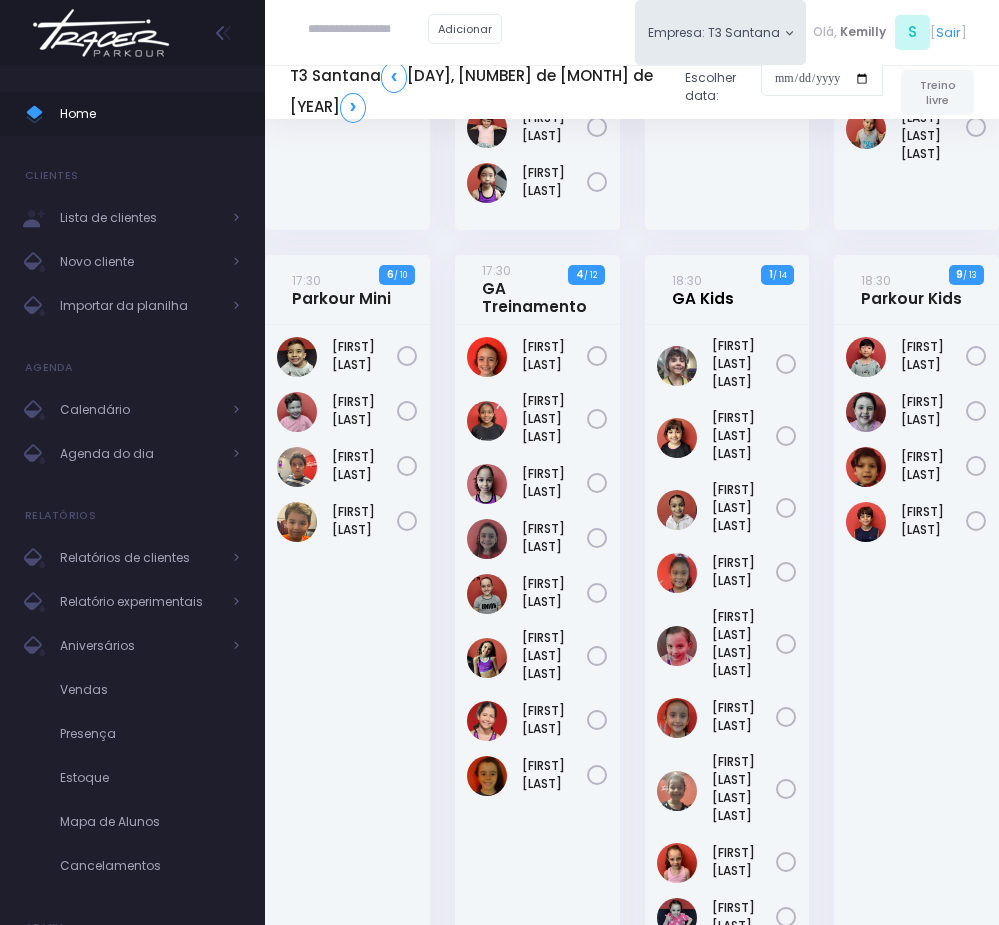 click on "18:30 GA Kids" at bounding box center (703, 289) 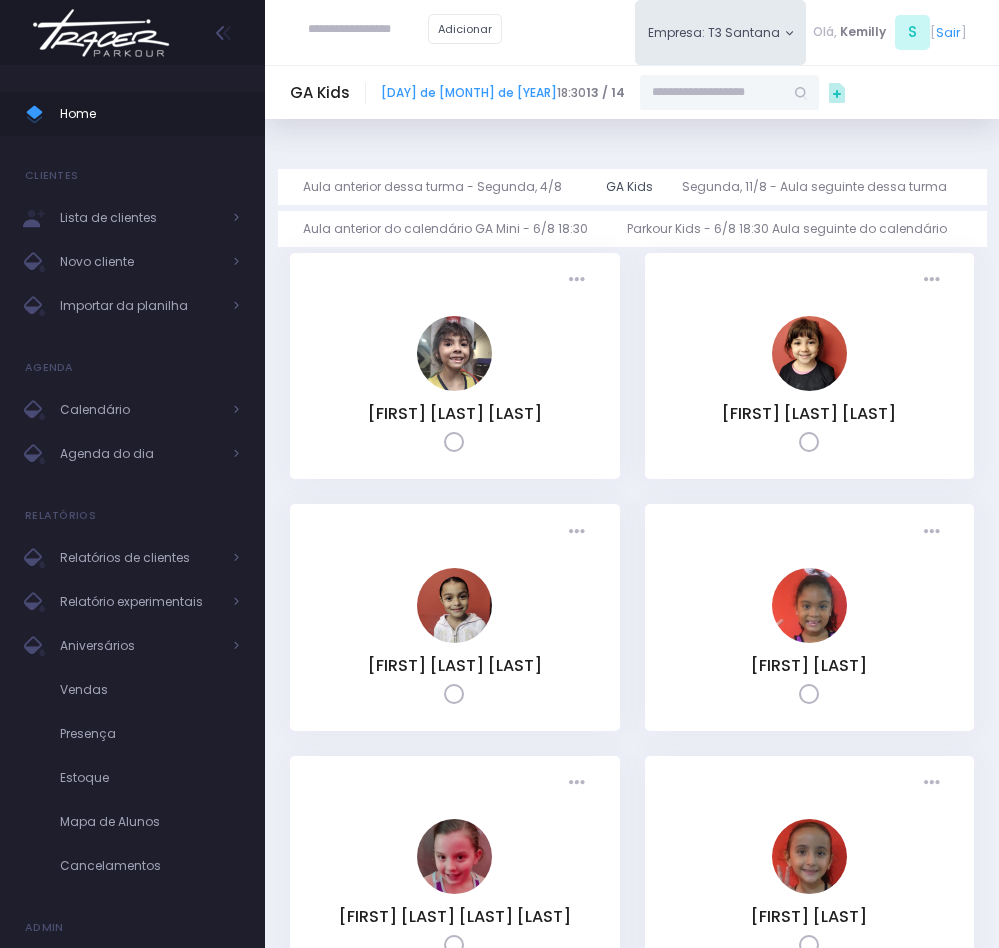 scroll, scrollTop: 0, scrollLeft: 0, axis: both 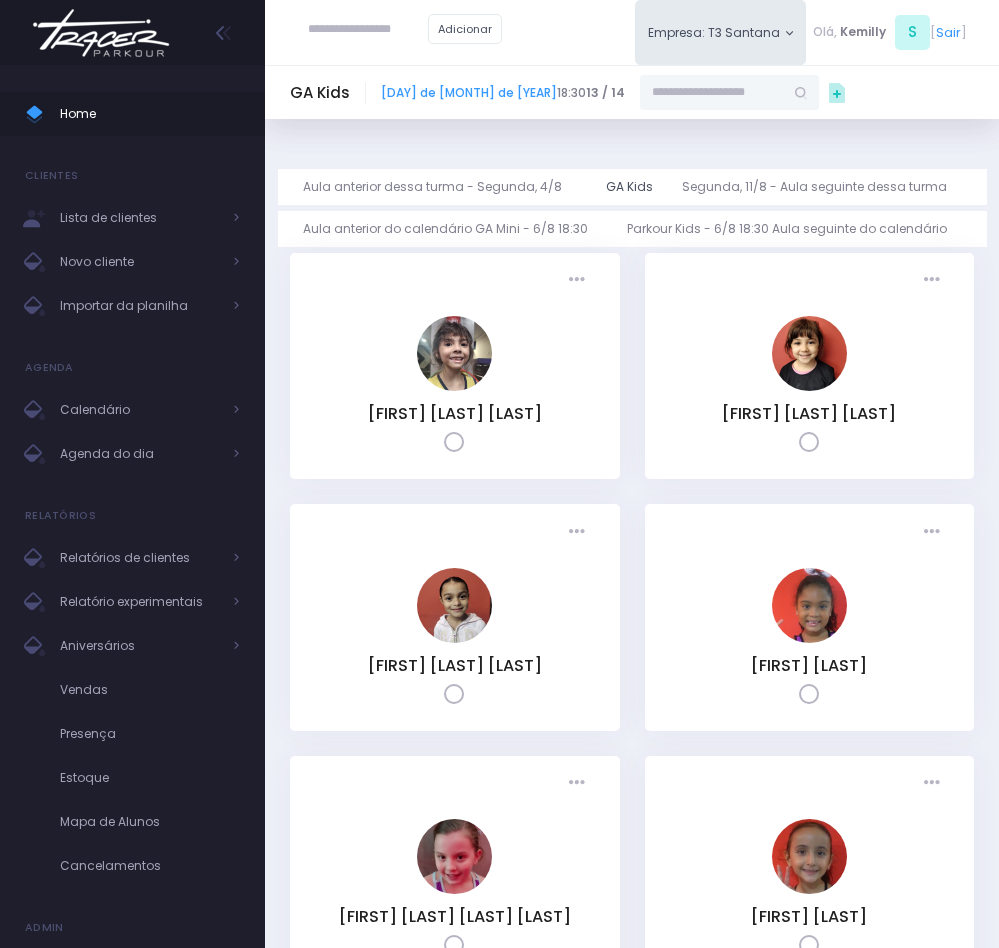 click at bounding box center (712, 93) 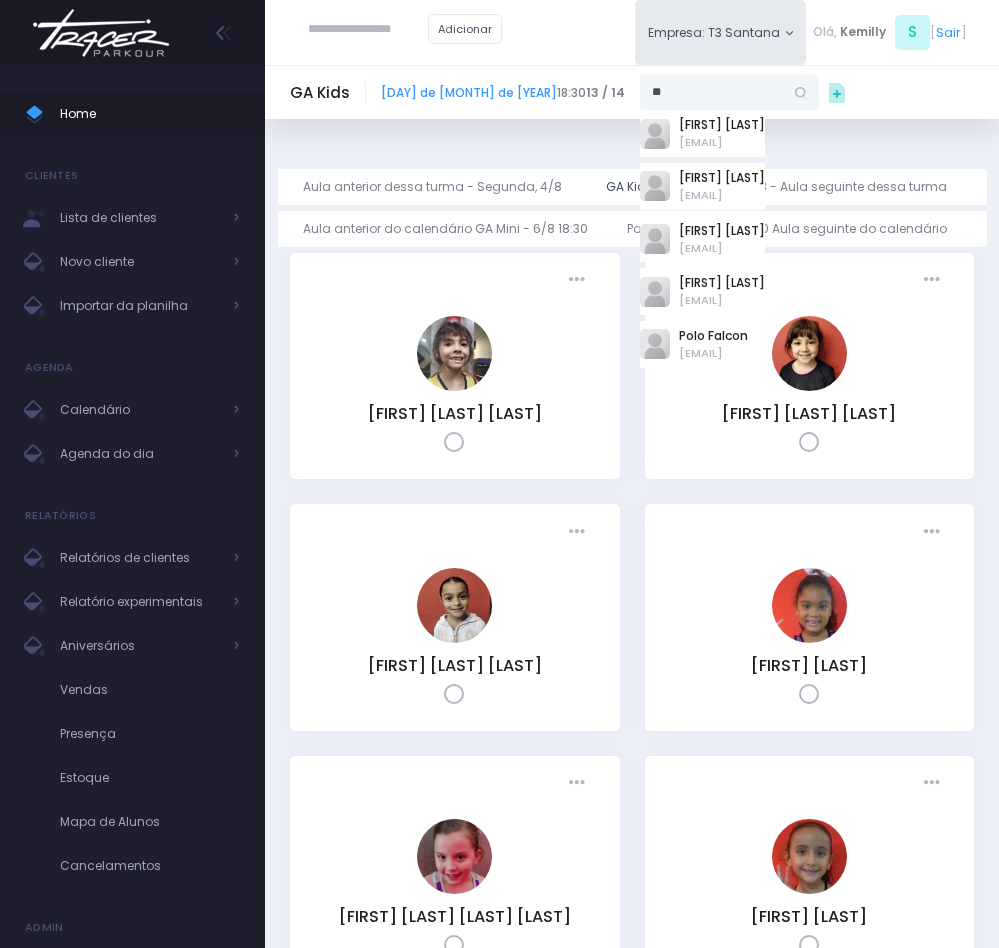 type on "*" 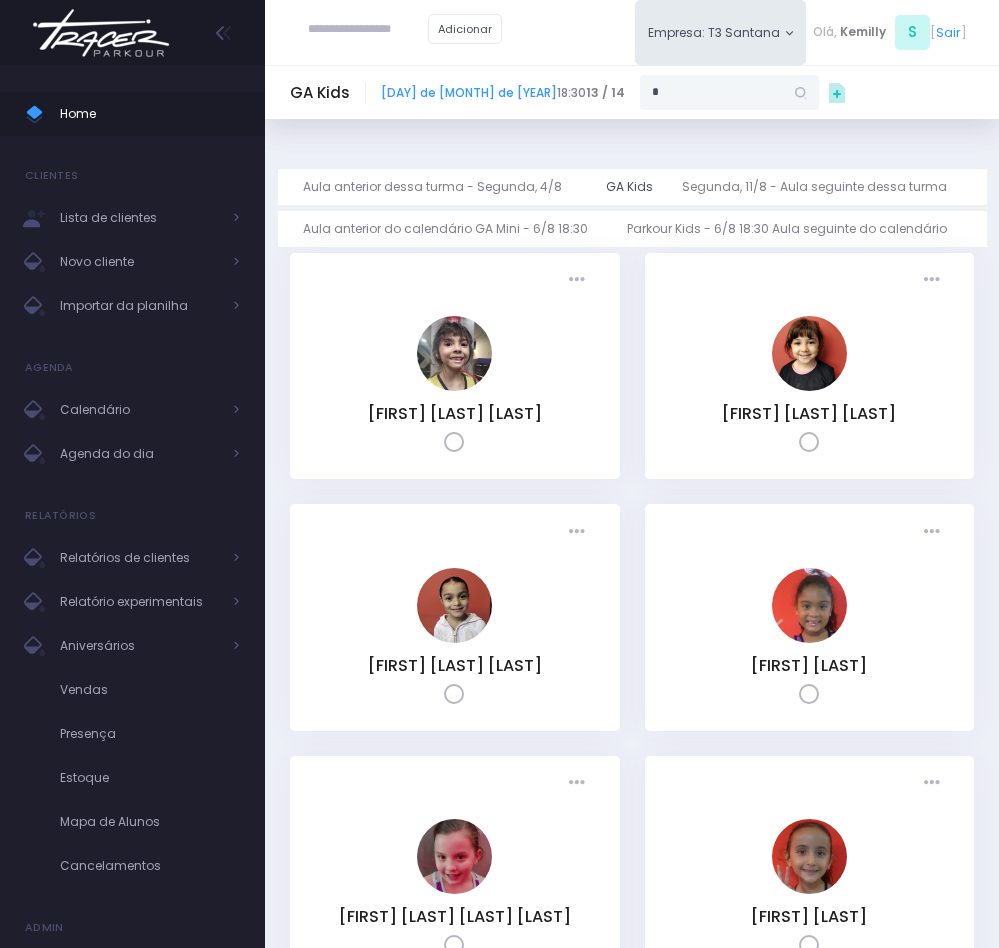 type 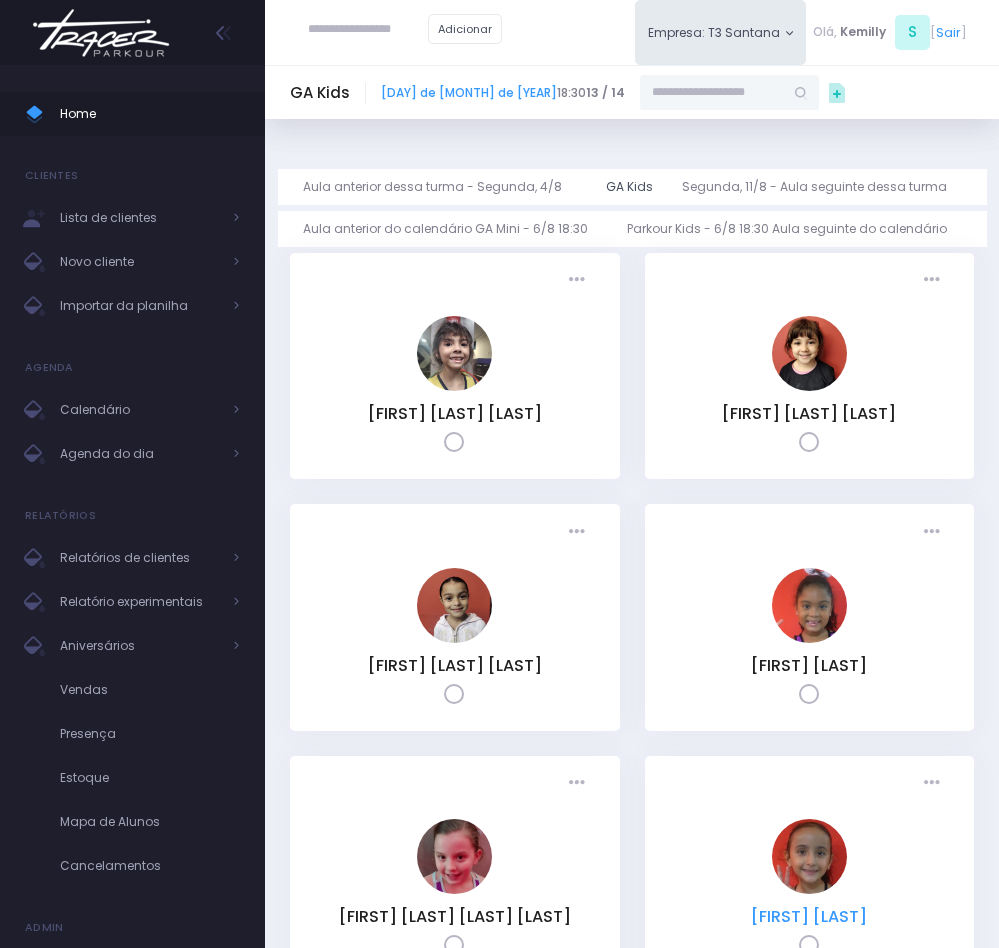 click on "[FIRST] [LAST]" at bounding box center (809, 916) 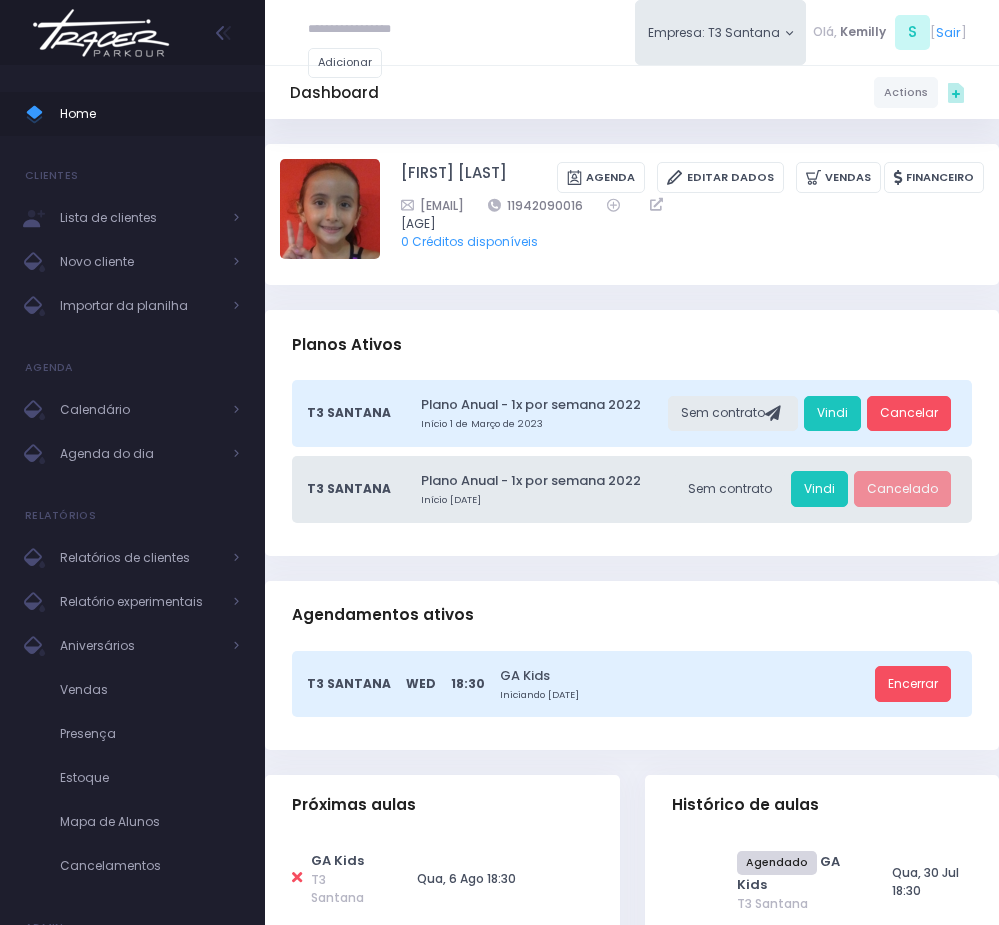 scroll, scrollTop: 0, scrollLeft: 0, axis: both 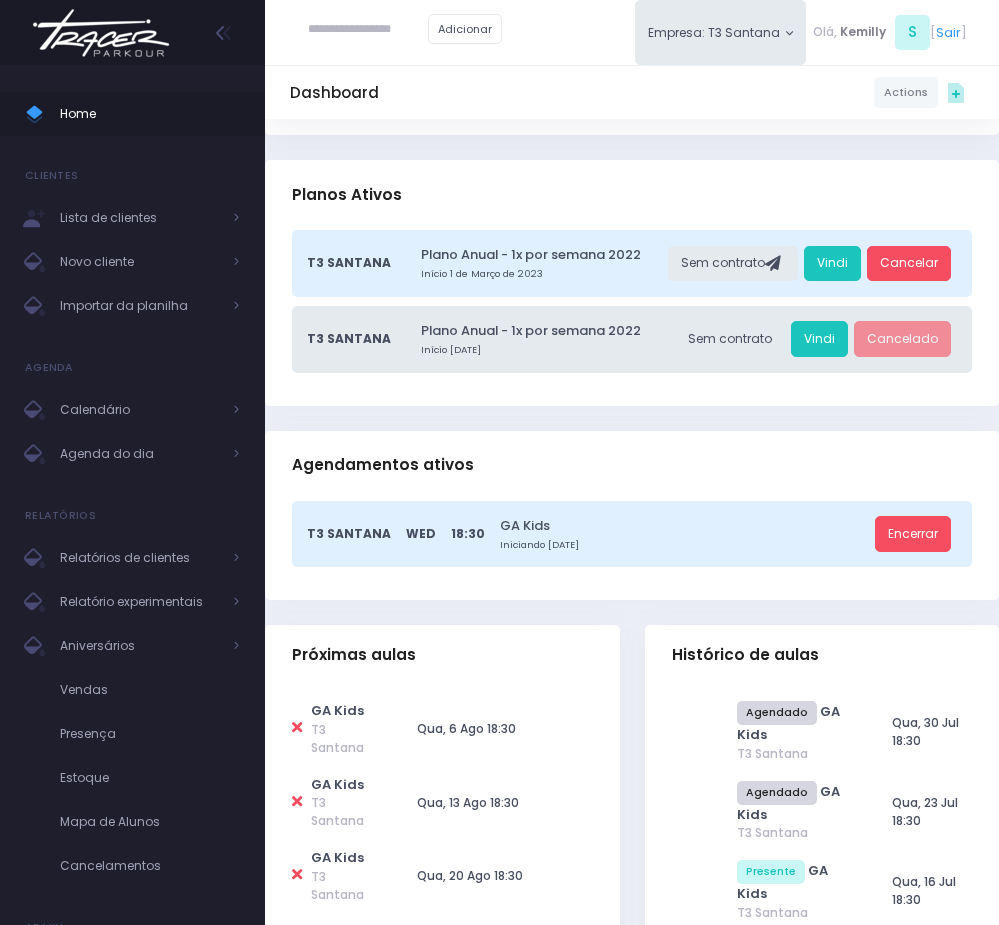 click at bounding box center [297, 727] 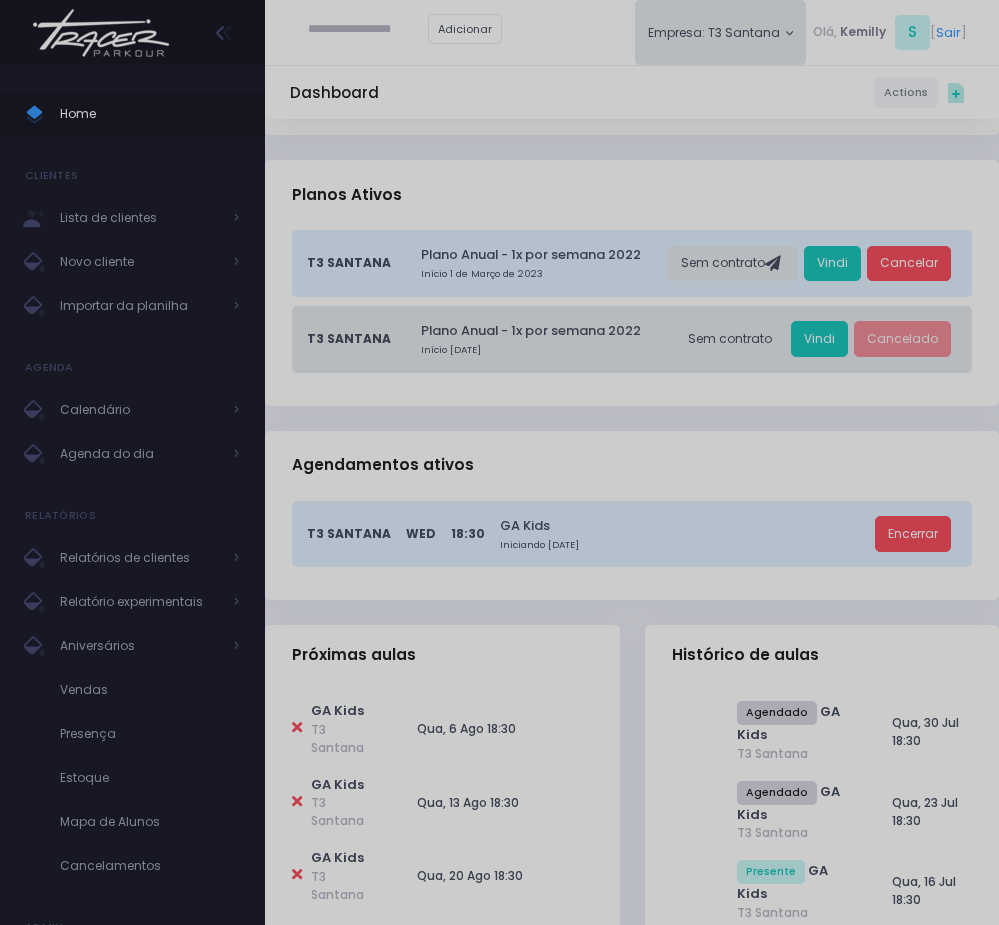 scroll, scrollTop: 0, scrollLeft: 0, axis: both 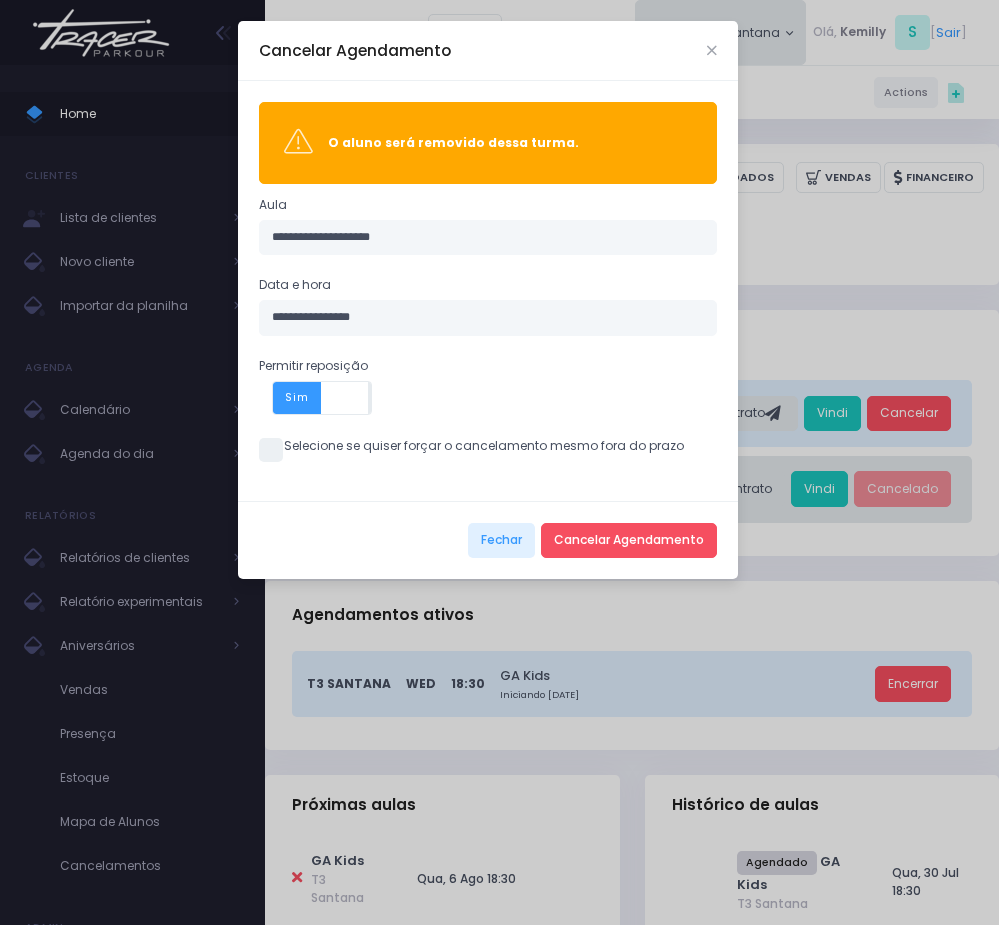click at bounding box center [271, 450] 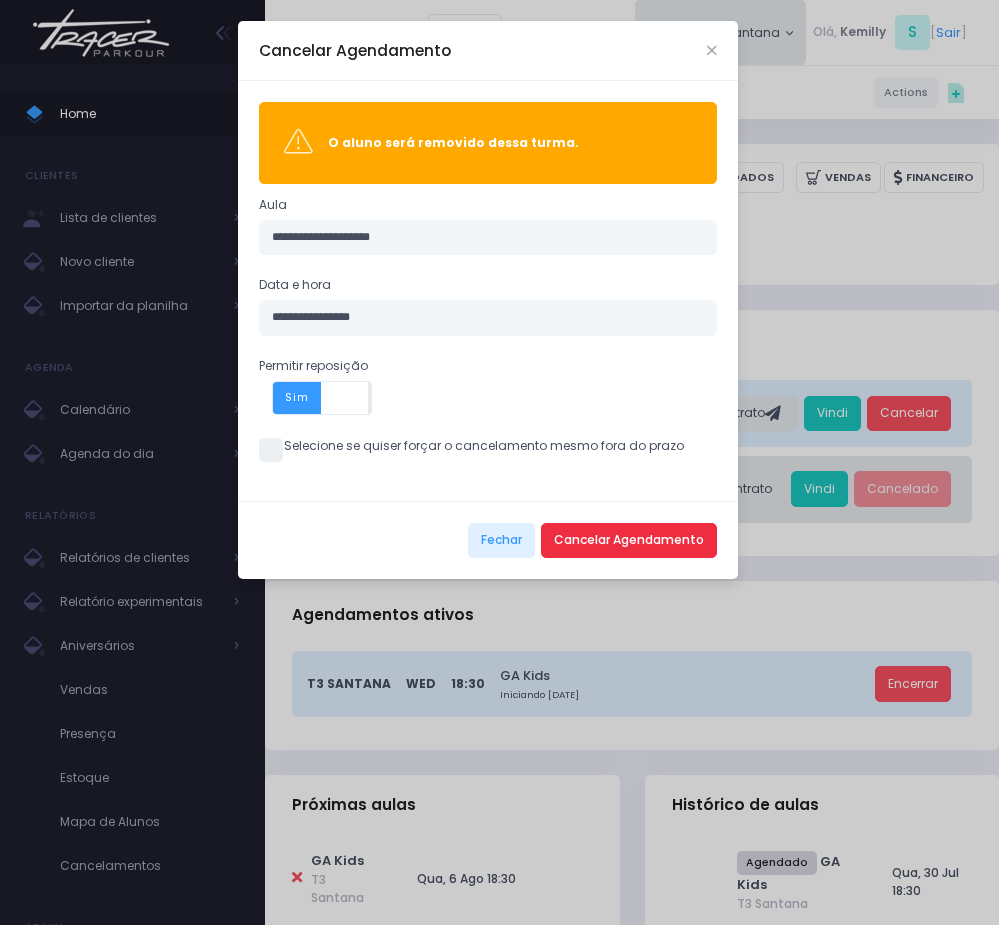 click on "Cancelar Agendamento" at bounding box center [629, 541] 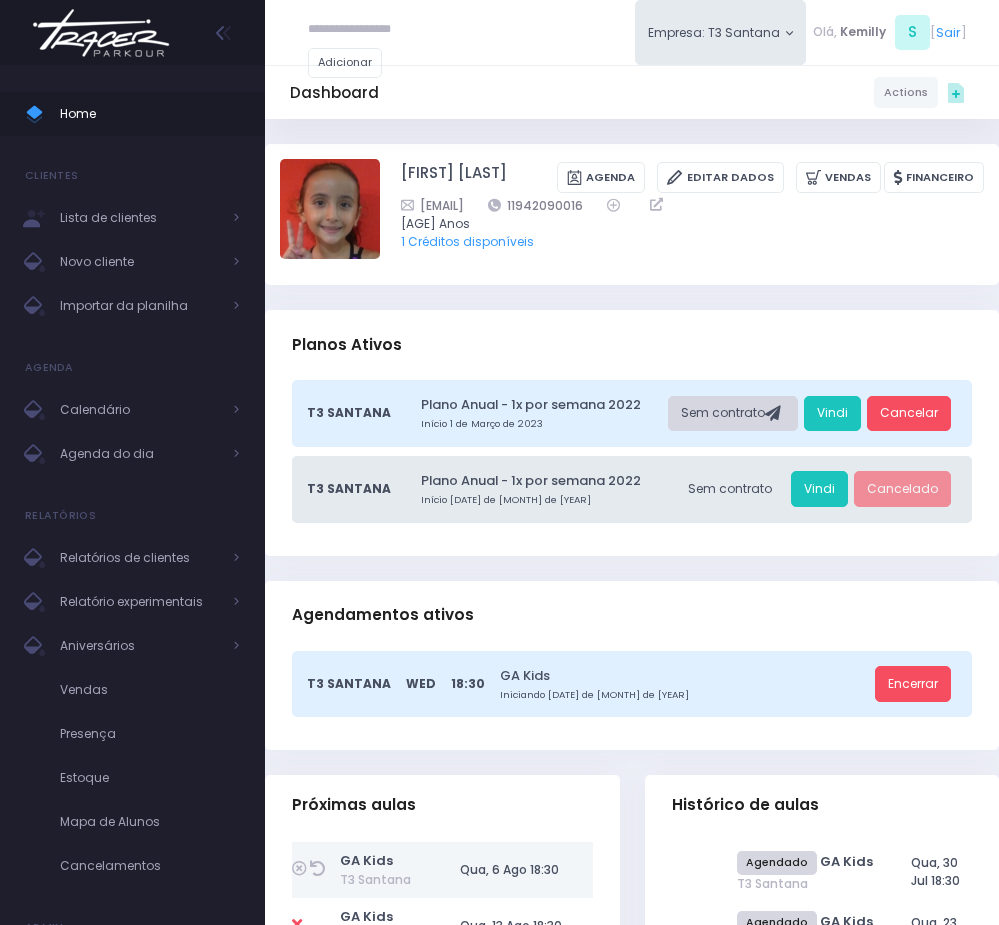 scroll, scrollTop: 0, scrollLeft: 0, axis: both 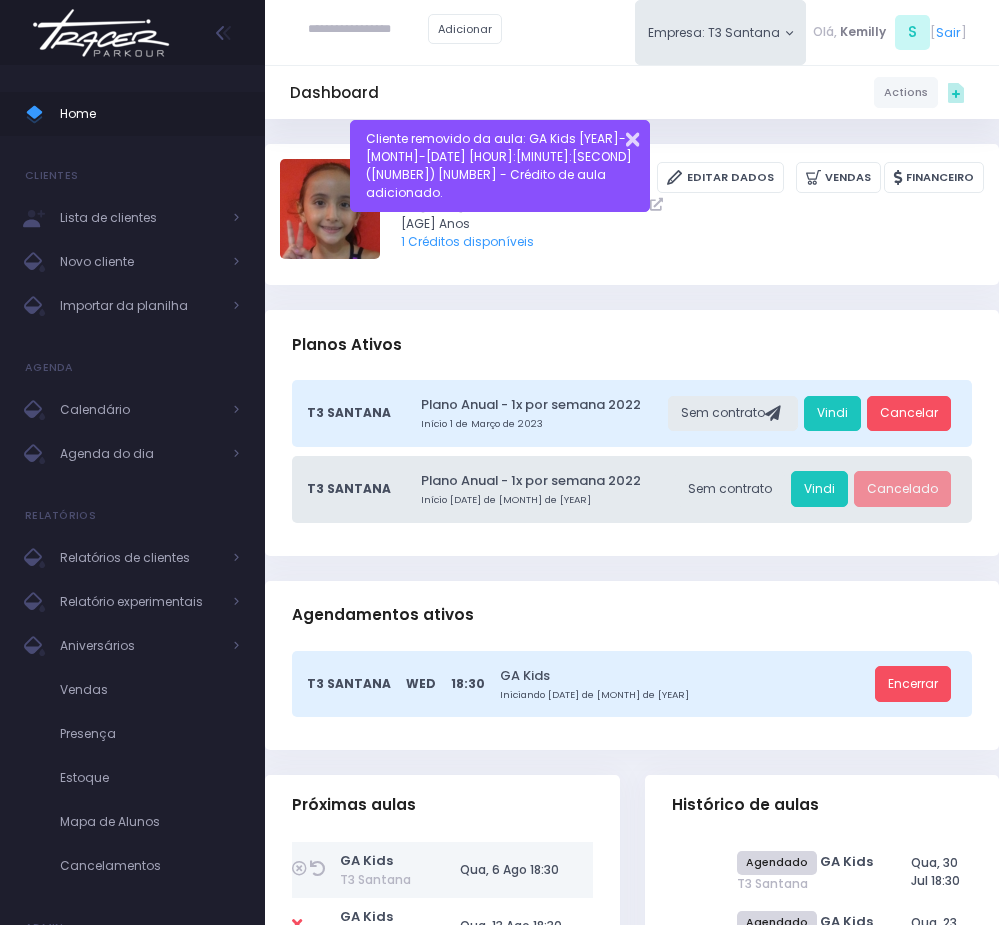 click at bounding box center (620, 136) 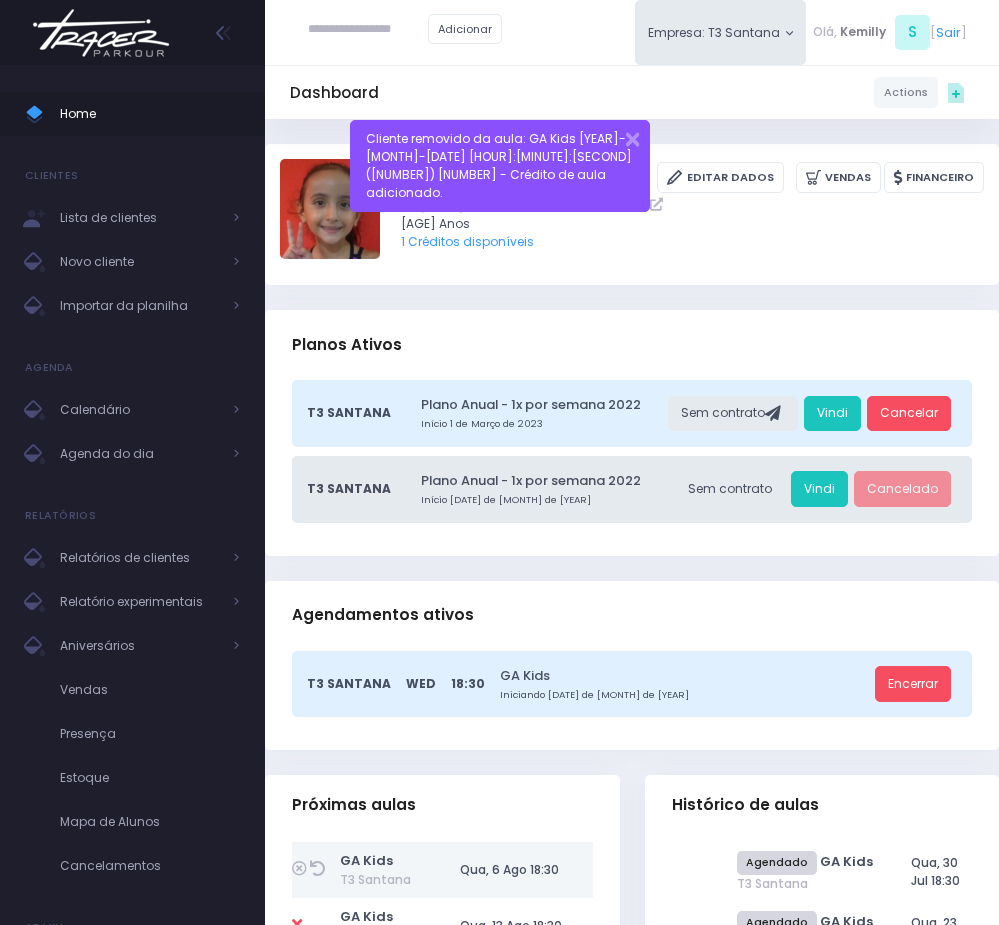 click on "Dashboard
Actions
Choose Label:
Customer
Partner
Suplier
Member
Staff
Add new" at bounding box center (632, 6645) 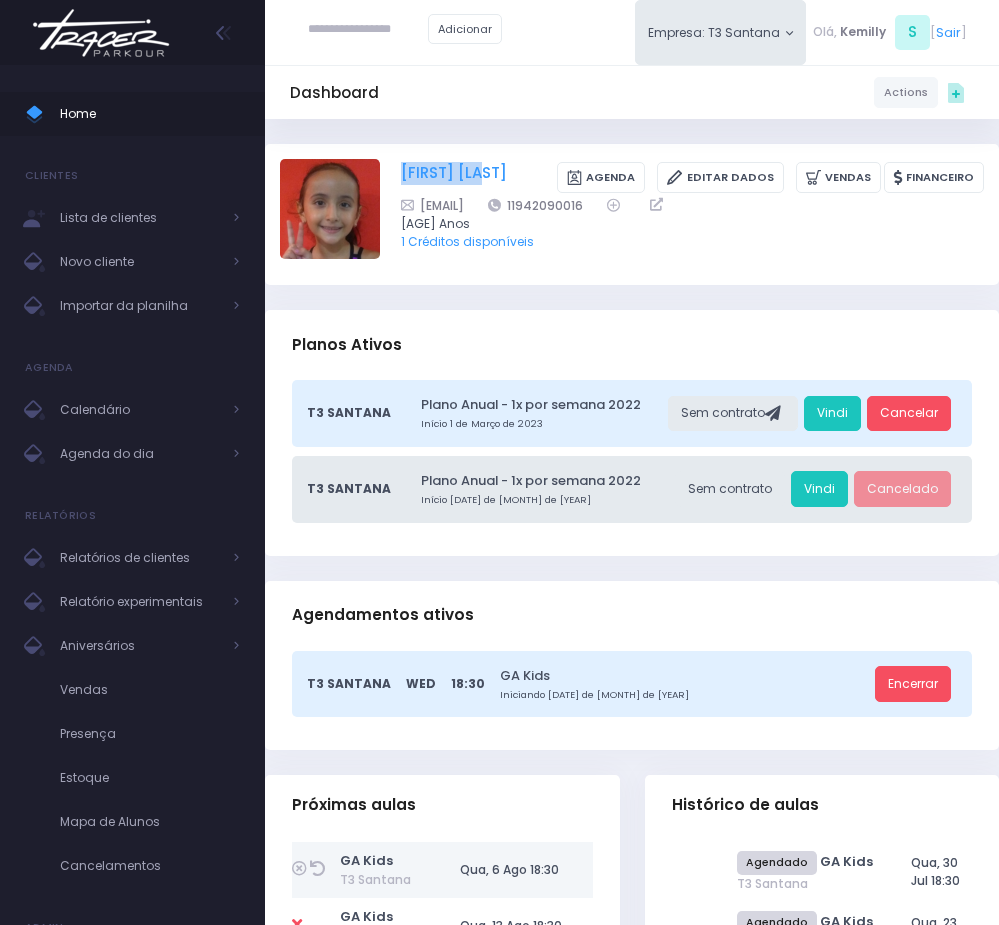 drag, startPoint x: 394, startPoint y: 166, endPoint x: 483, endPoint y: 171, distance: 89.140335 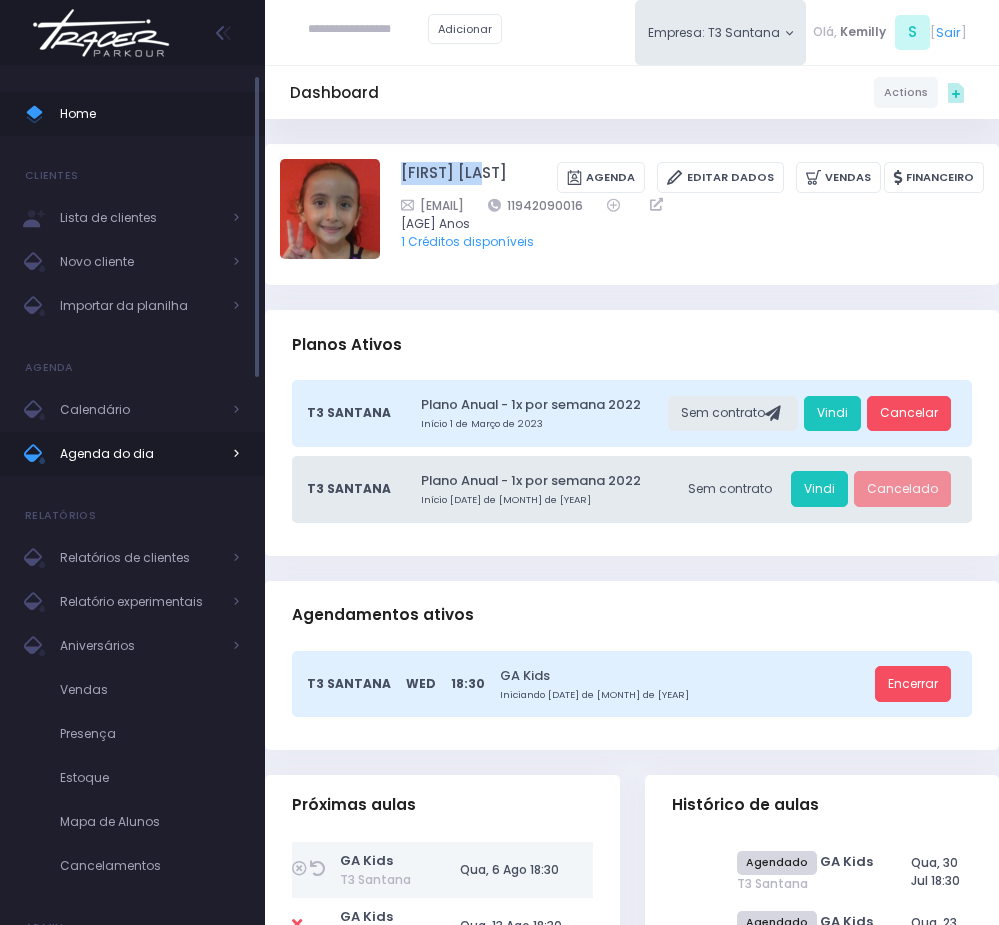 click on "Agenda do dia" at bounding box center (140, 454) 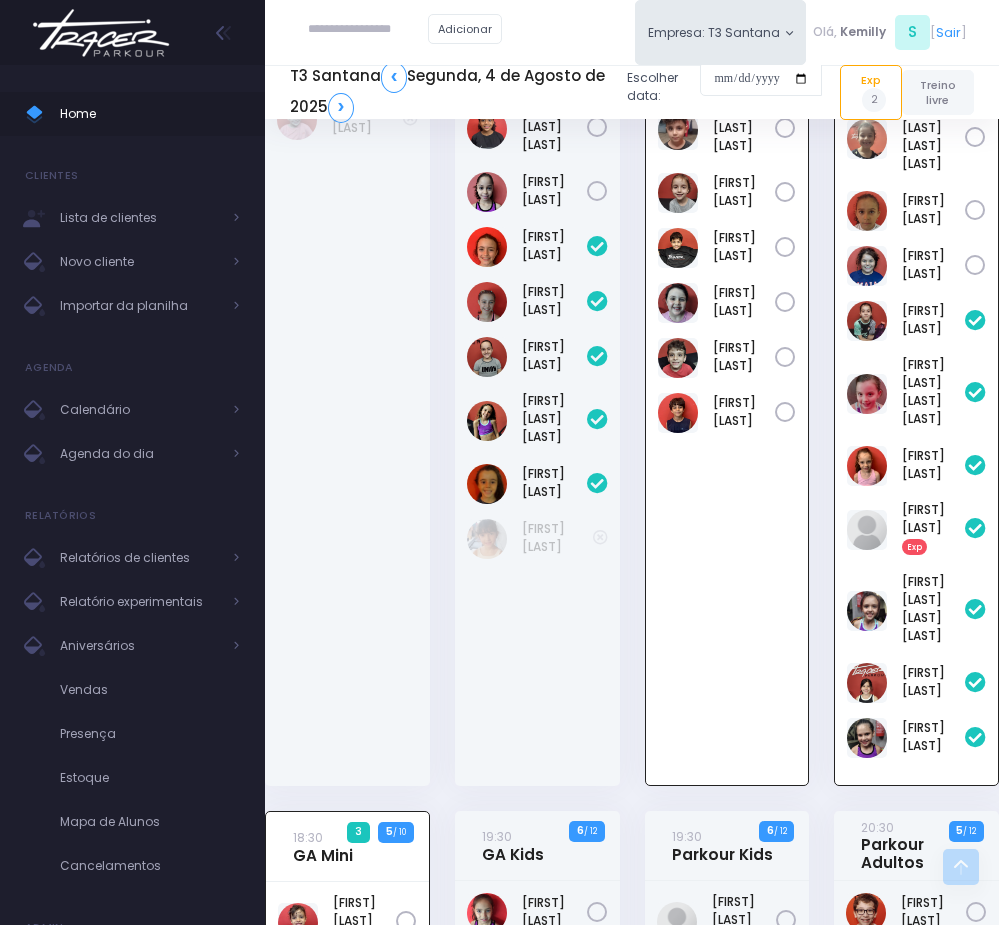 scroll, scrollTop: 460, scrollLeft: 0, axis: vertical 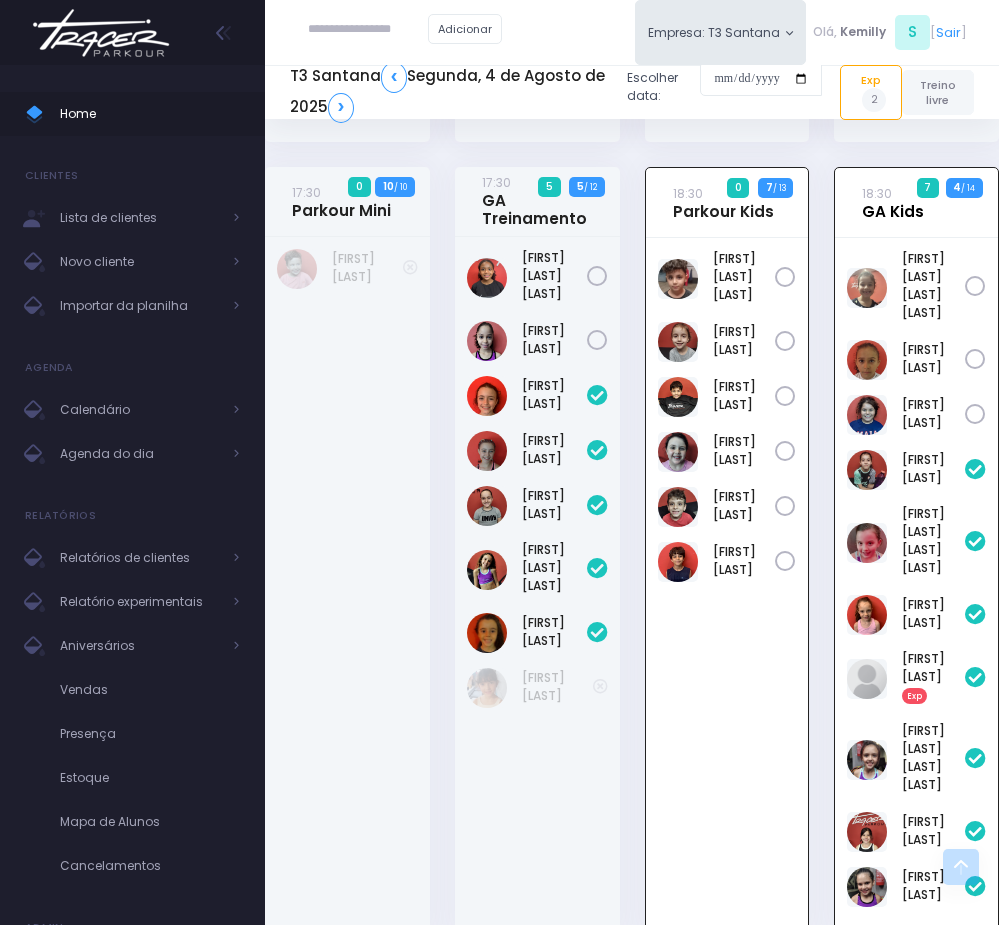 click on "18:30 GA Kids" at bounding box center [893, 202] 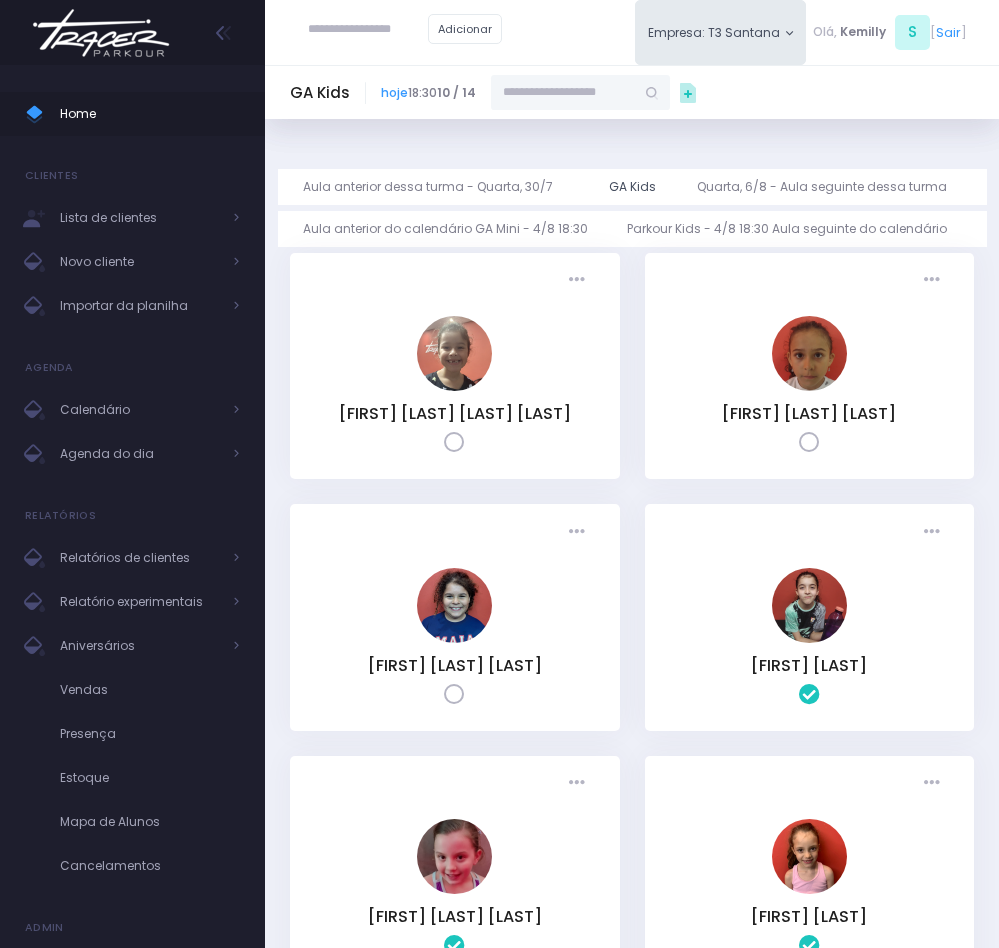 scroll, scrollTop: 0, scrollLeft: 0, axis: both 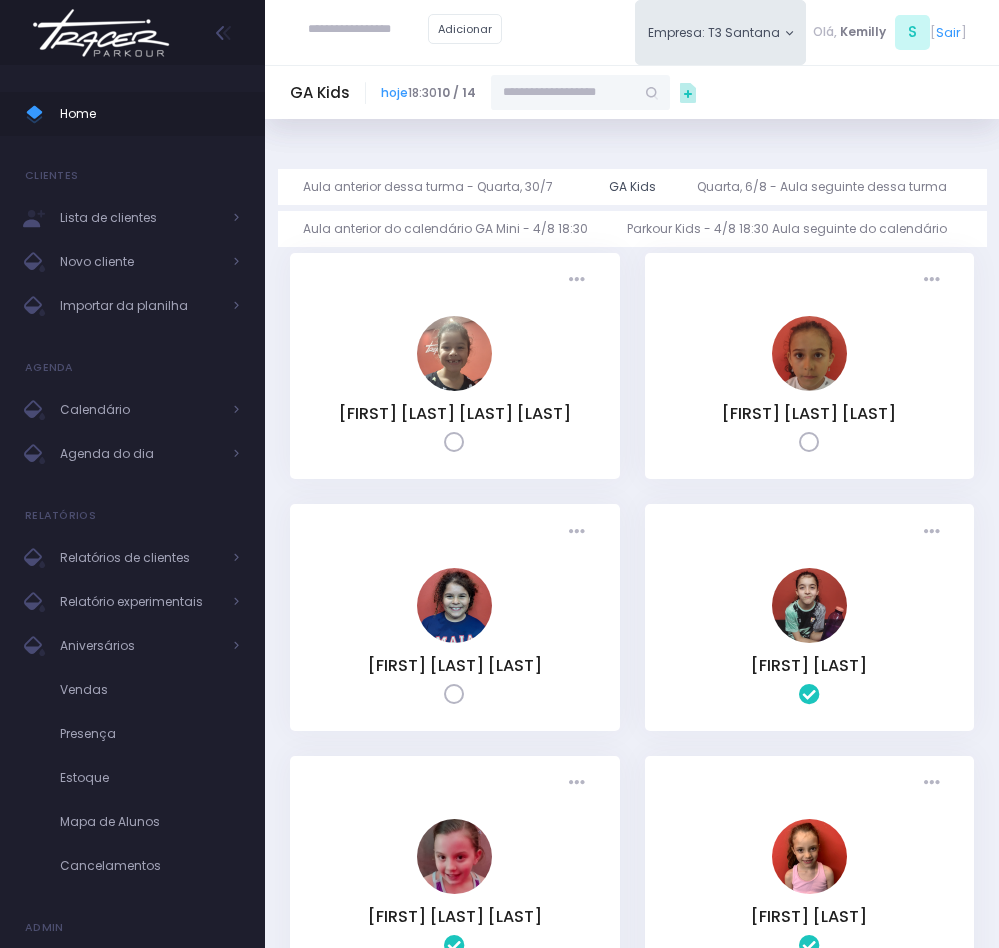 click at bounding box center [563, 93] 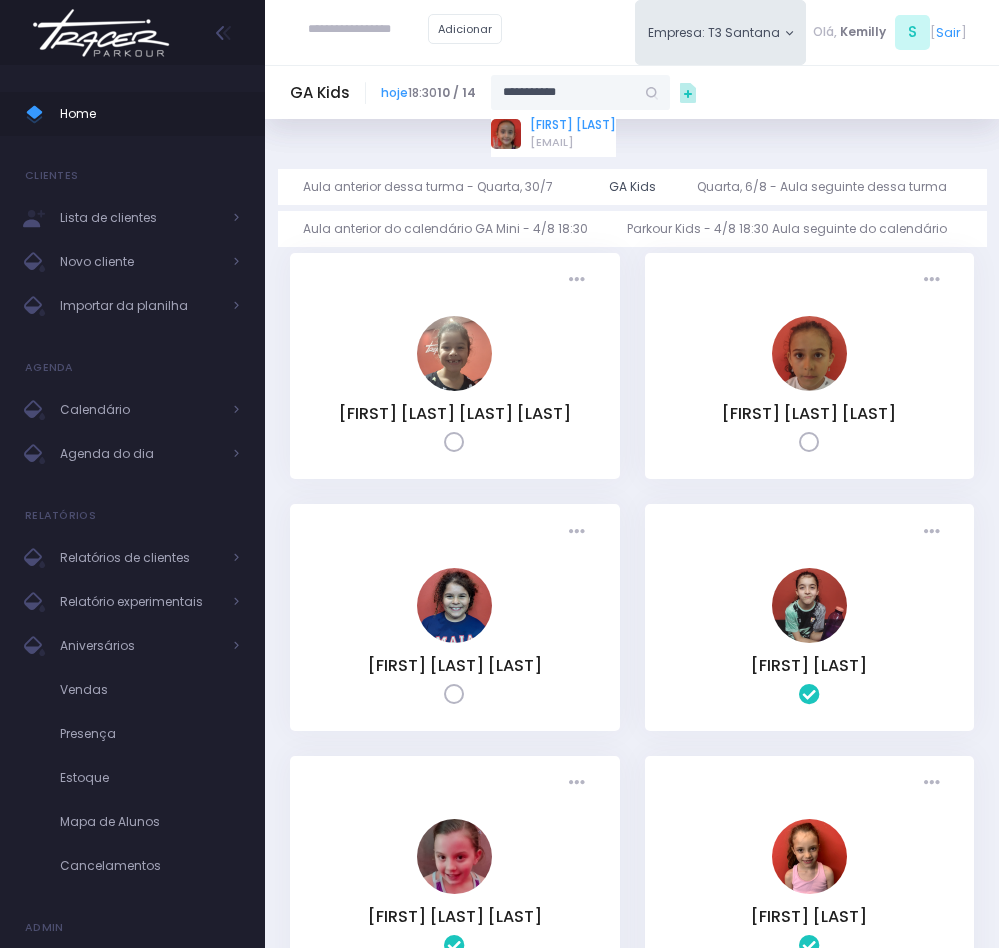 click on "[FIRST] [LAST]" at bounding box center [573, 125] 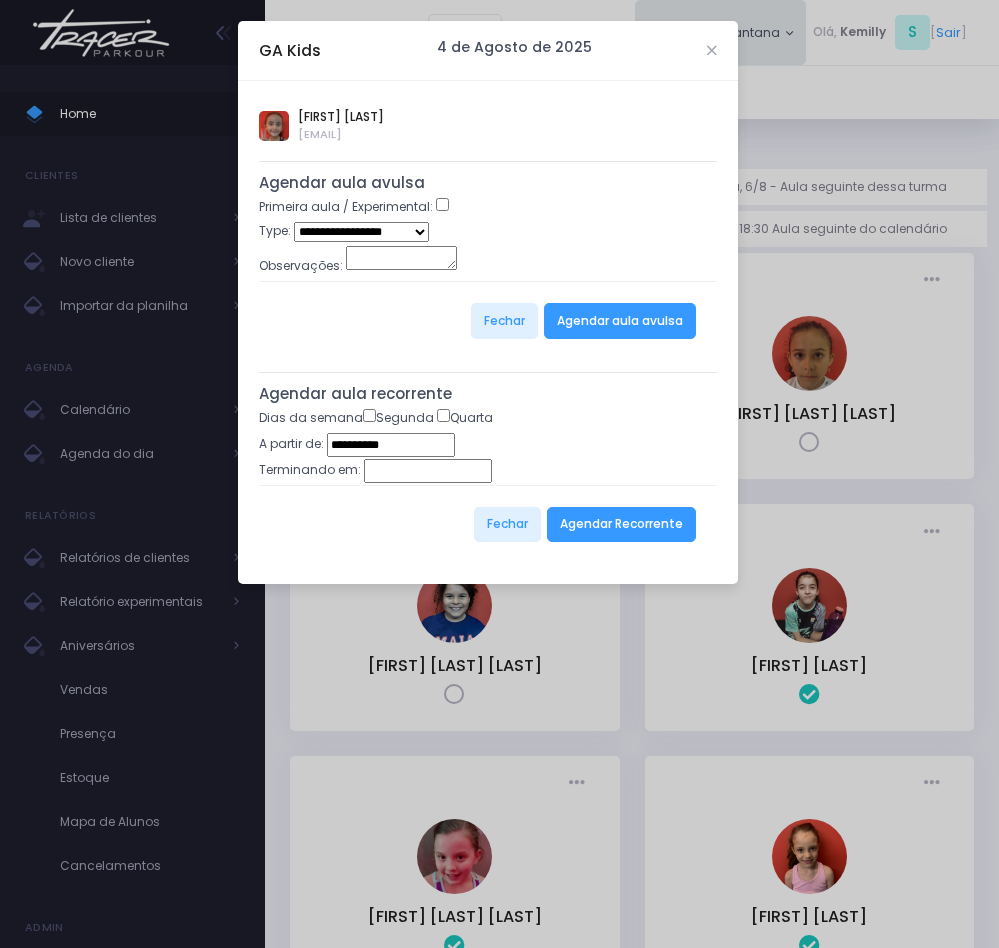 type on "**********" 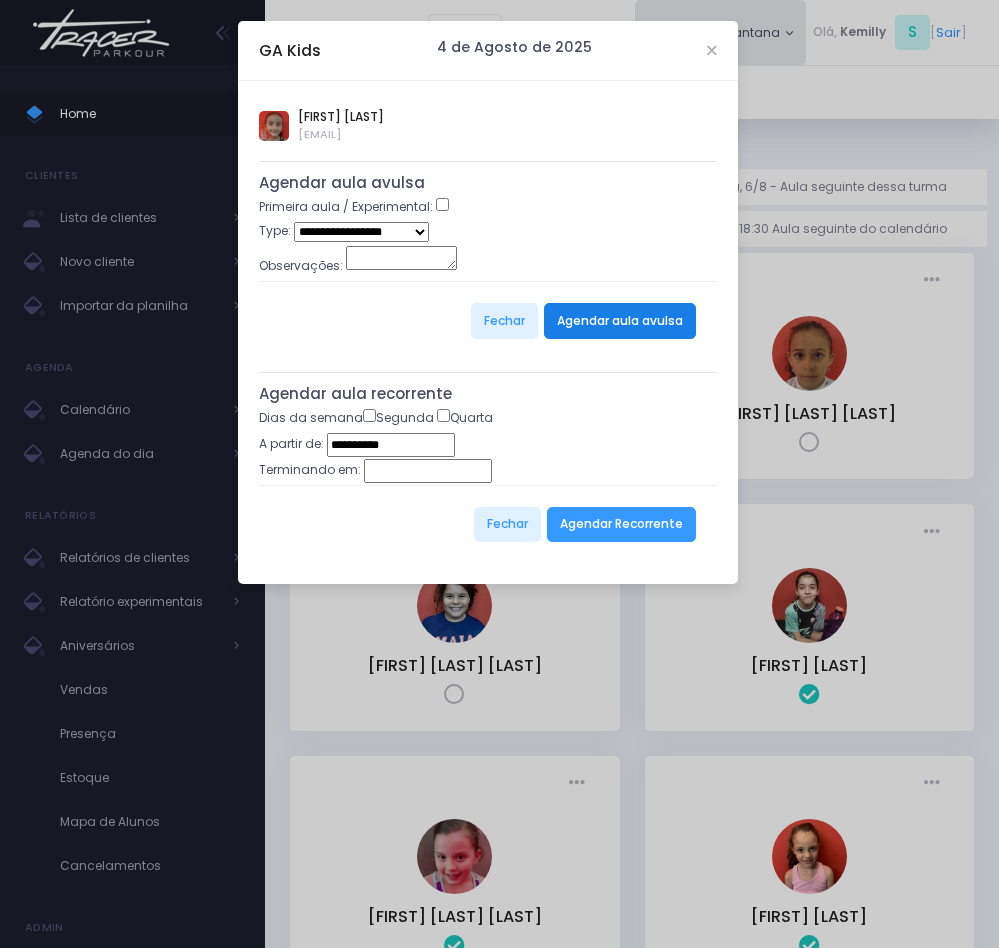 click on "Agendar aula avulsa" at bounding box center (620, 321) 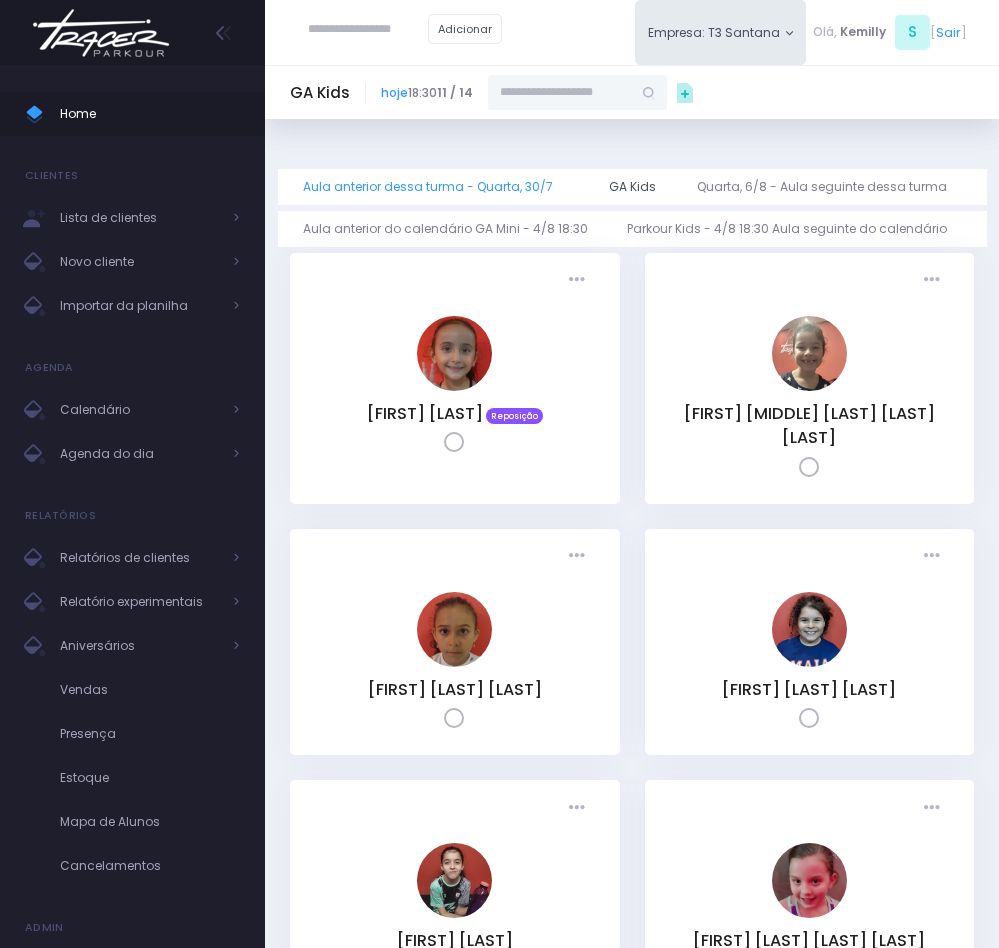 scroll, scrollTop: 0, scrollLeft: 0, axis: both 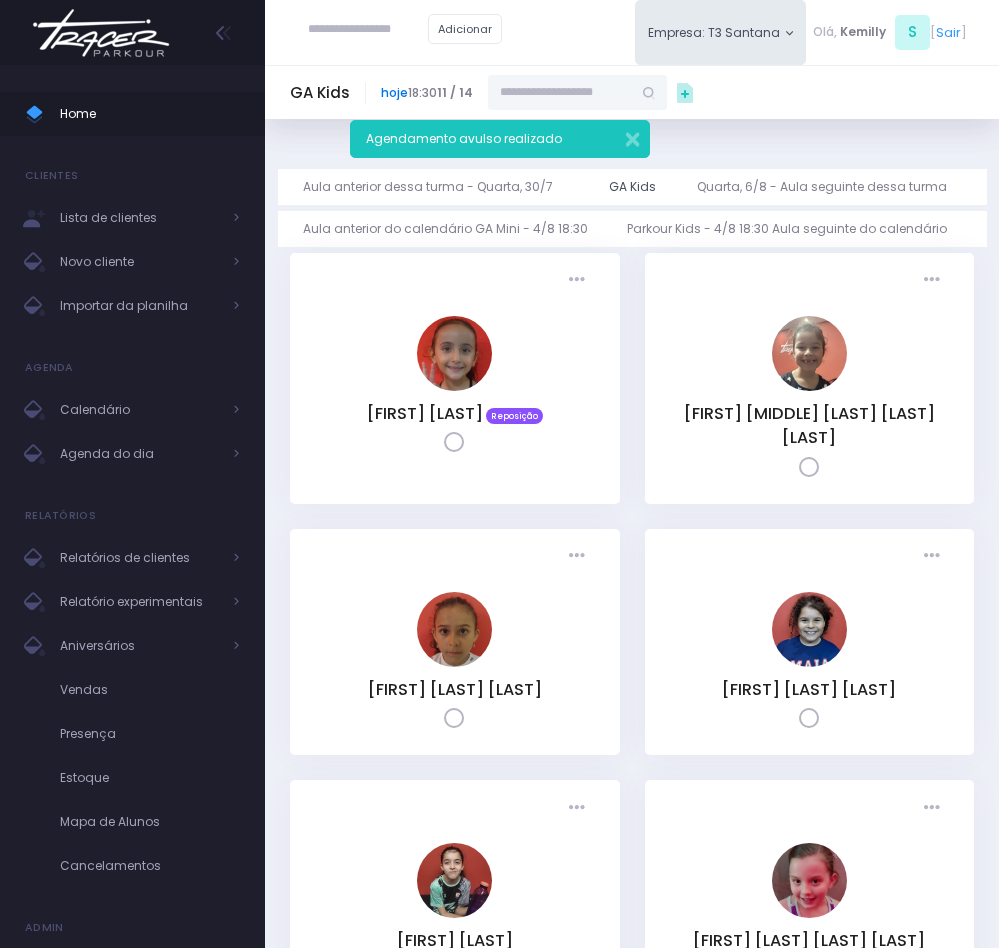 click on "hoje" at bounding box center [394, 92] 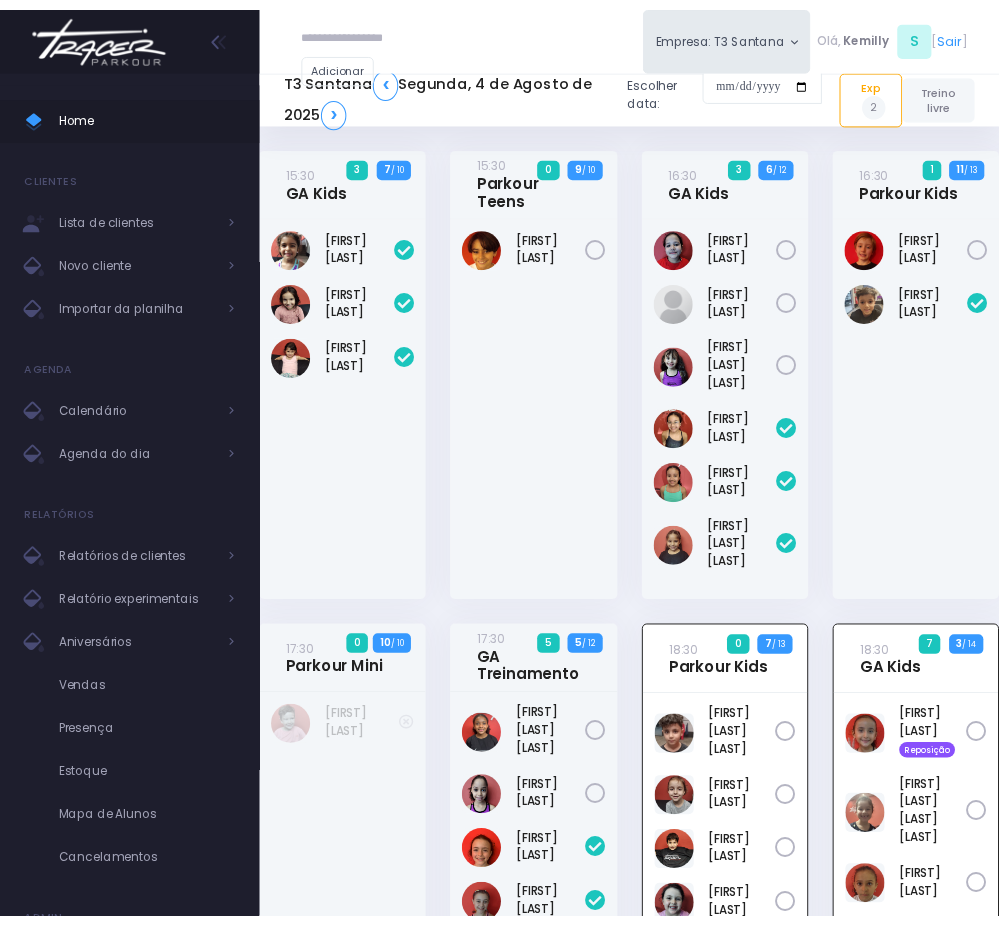 scroll, scrollTop: 610, scrollLeft: 0, axis: vertical 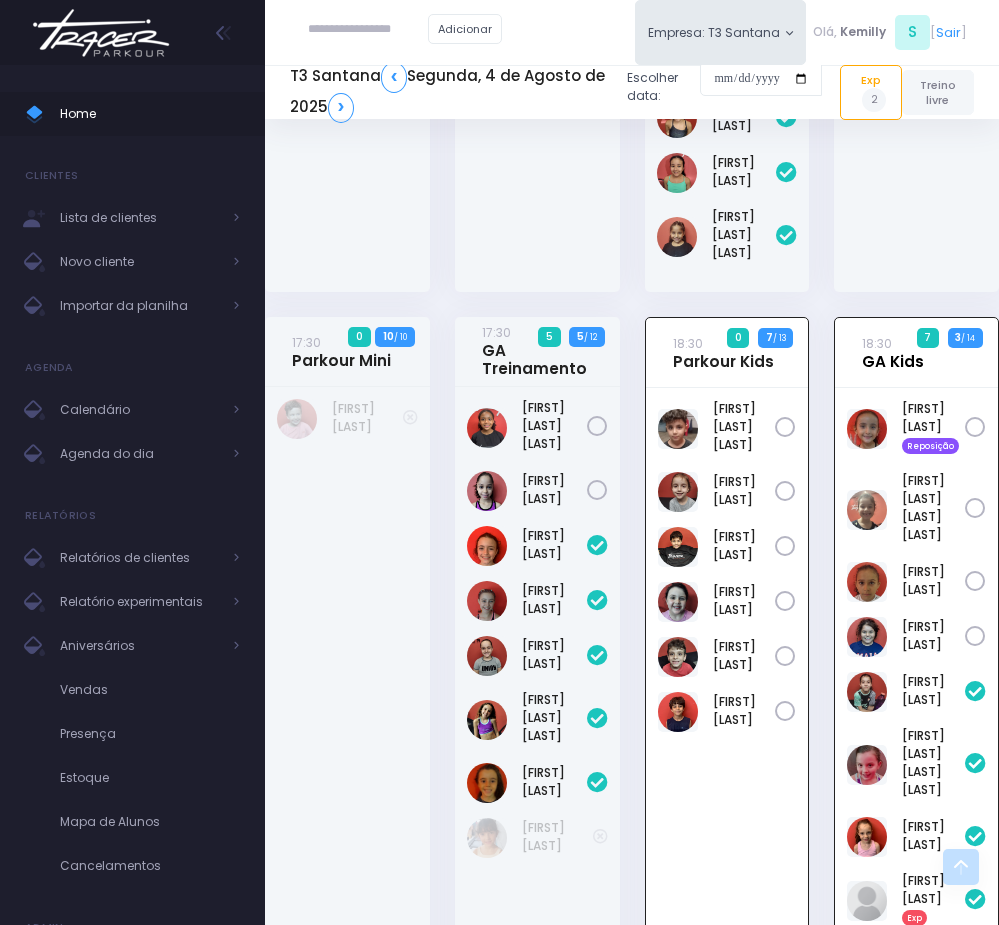 click on "18:30 GA Kids" at bounding box center (893, 352) 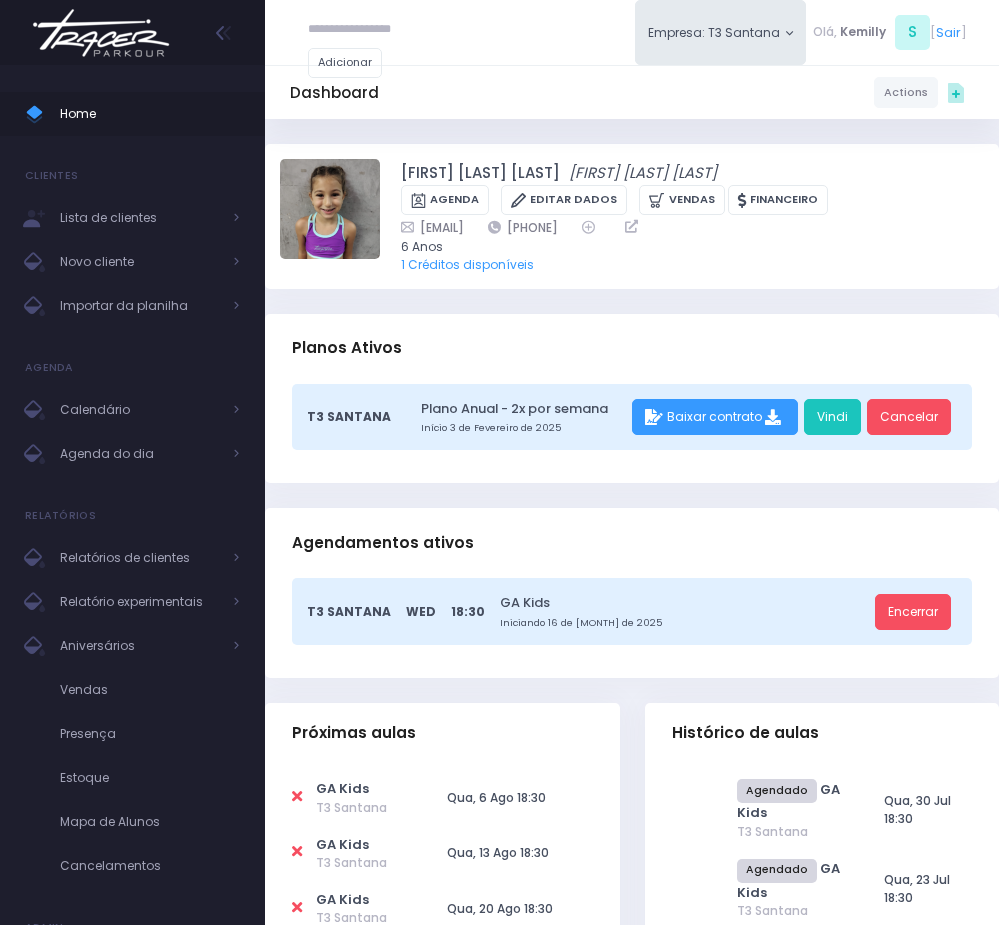 scroll, scrollTop: 0, scrollLeft: 0, axis: both 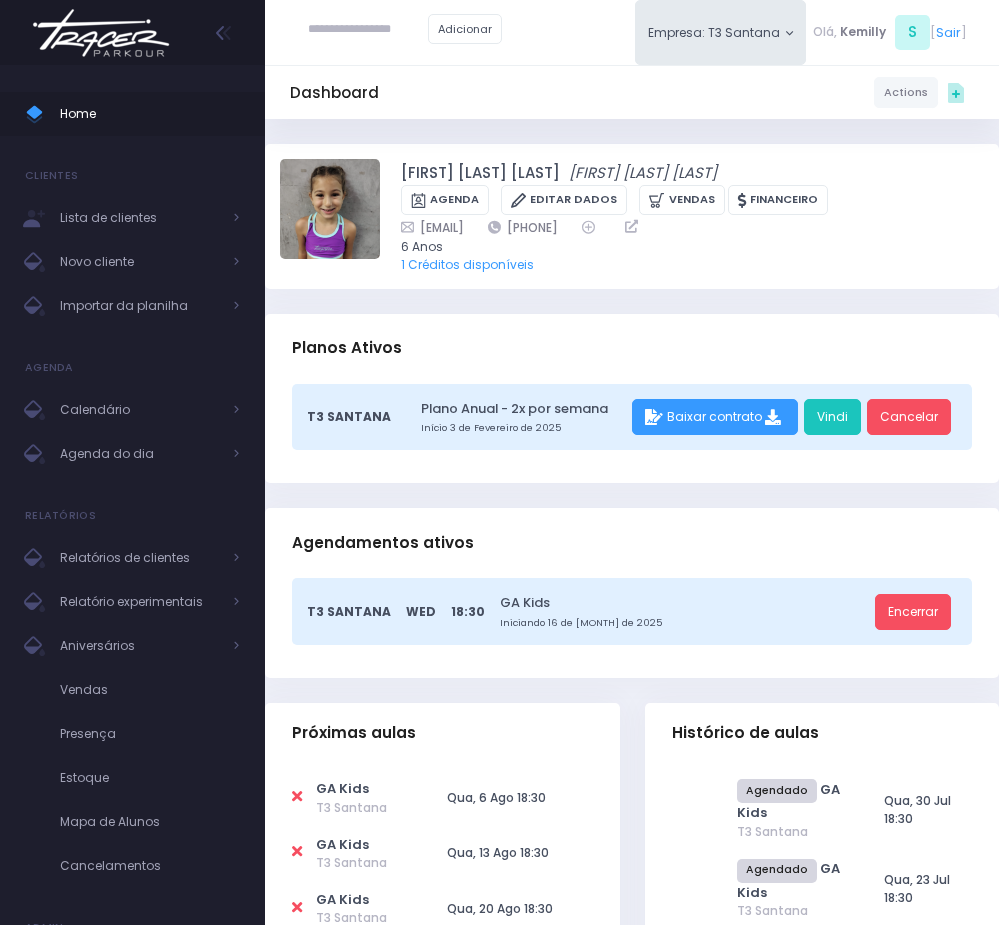 copy on "11947485541" 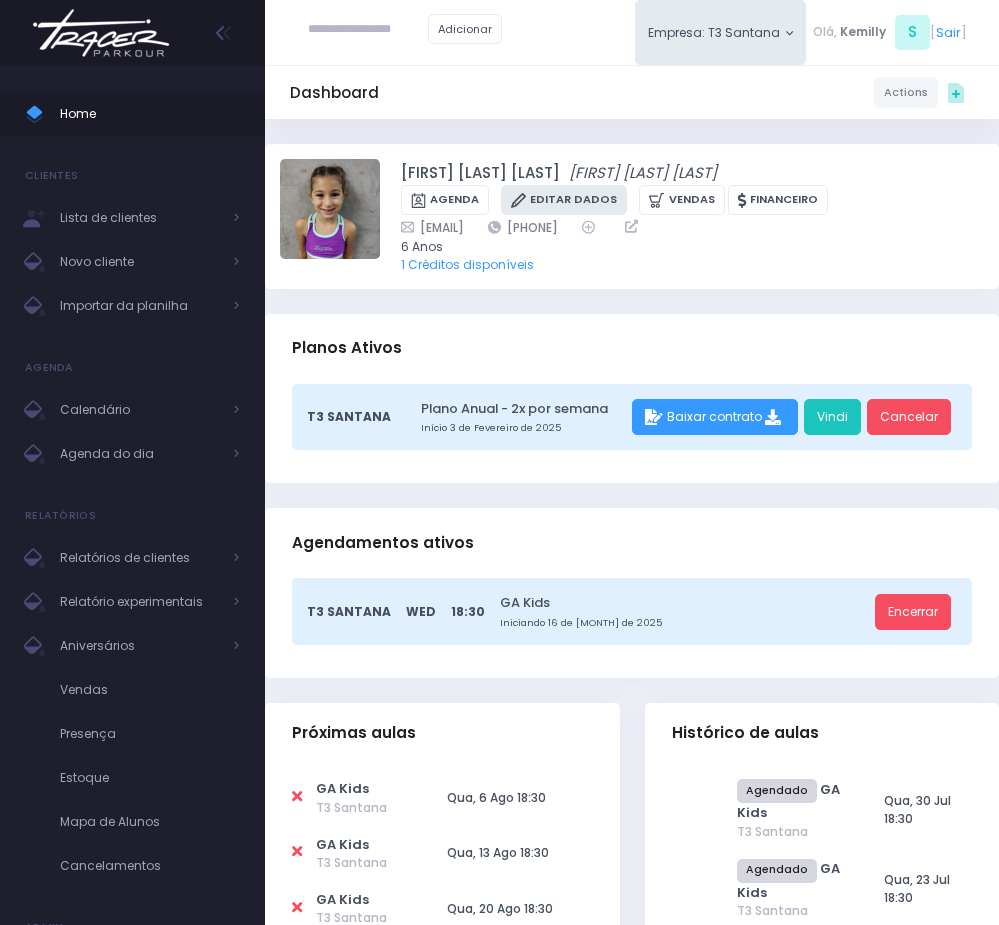 click on "Editar Dados" at bounding box center [564, 200] 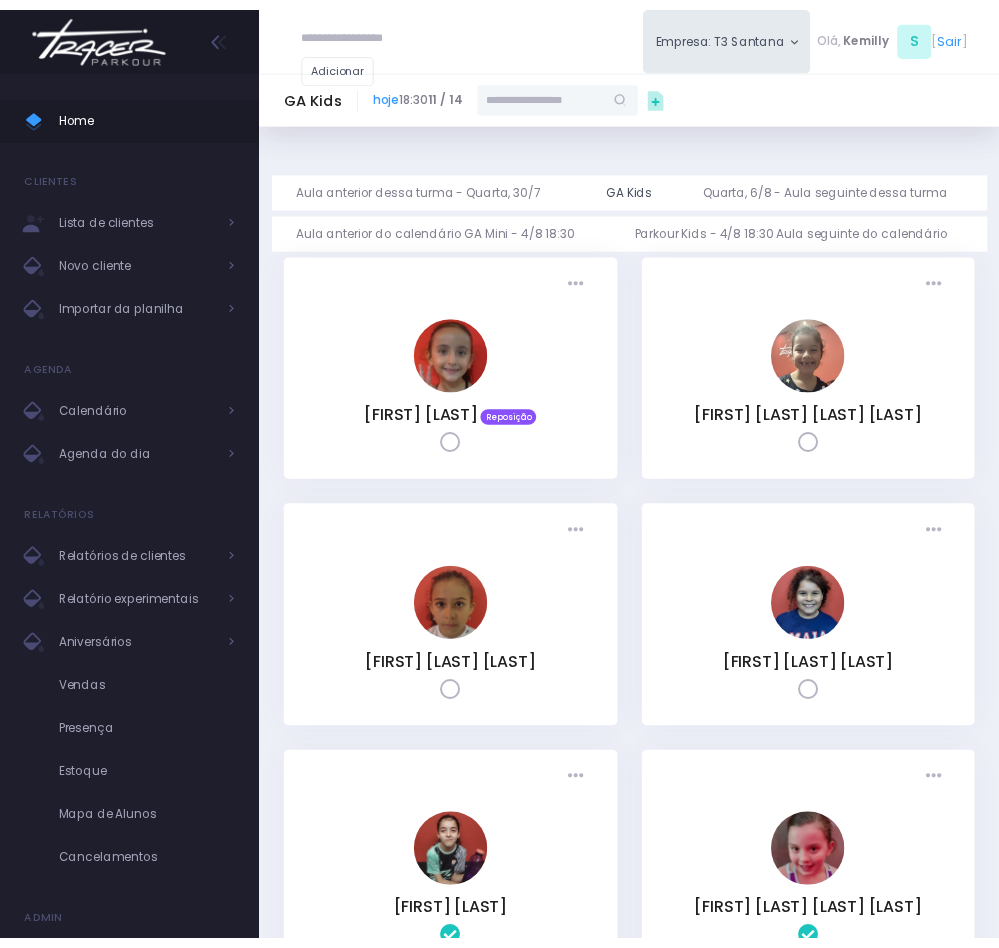 scroll, scrollTop: 0, scrollLeft: 0, axis: both 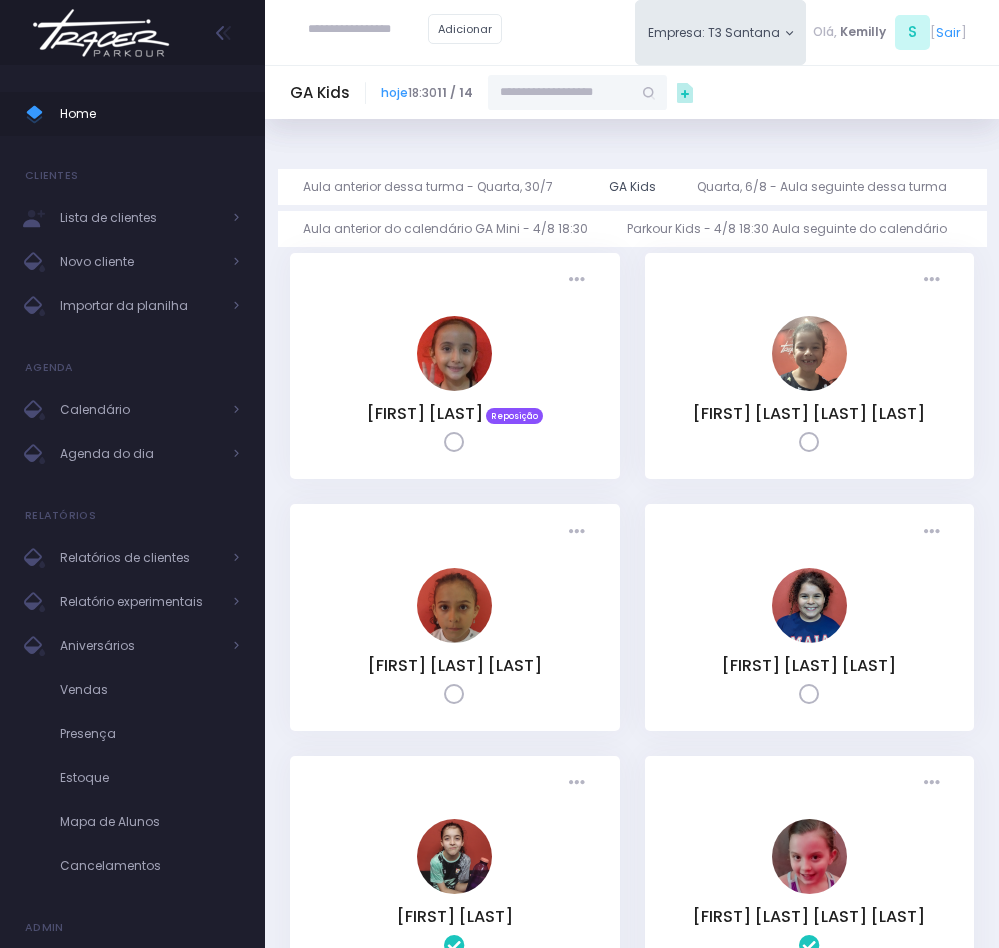 click at bounding box center [454, 442] 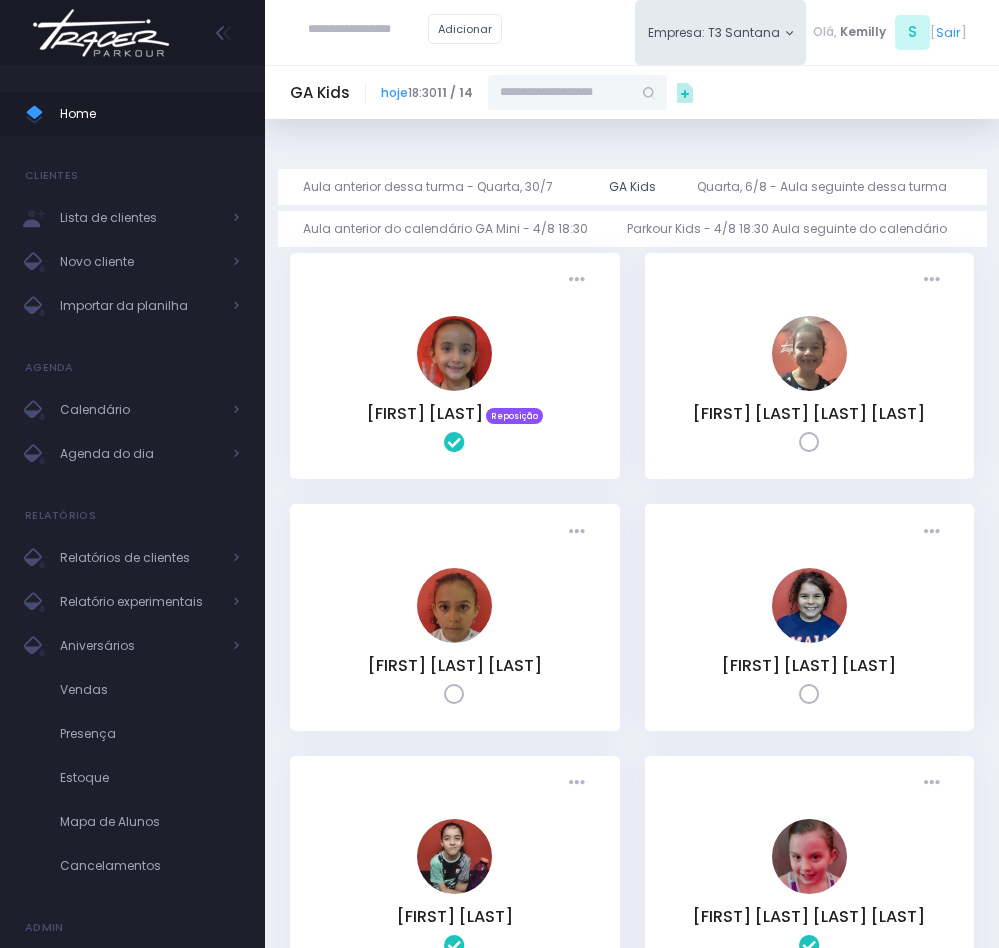 click at bounding box center (560, 93) 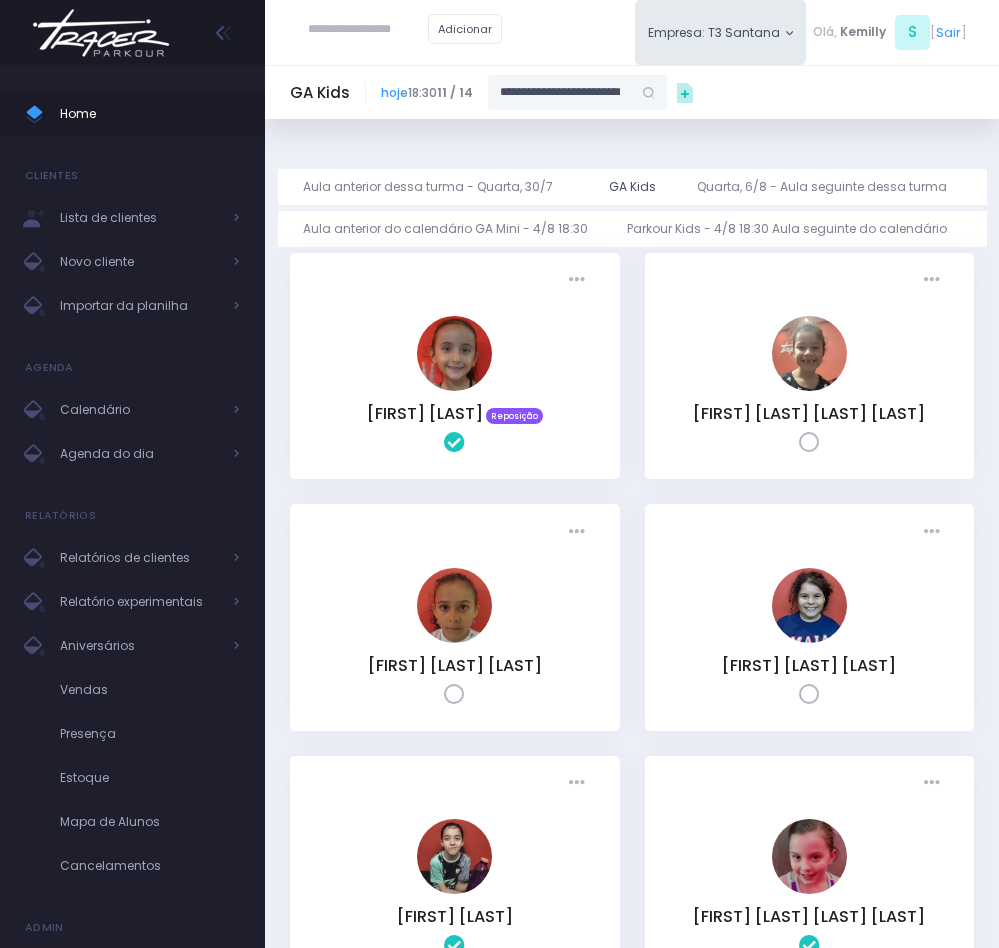 scroll, scrollTop: 0, scrollLeft: 18, axis: horizontal 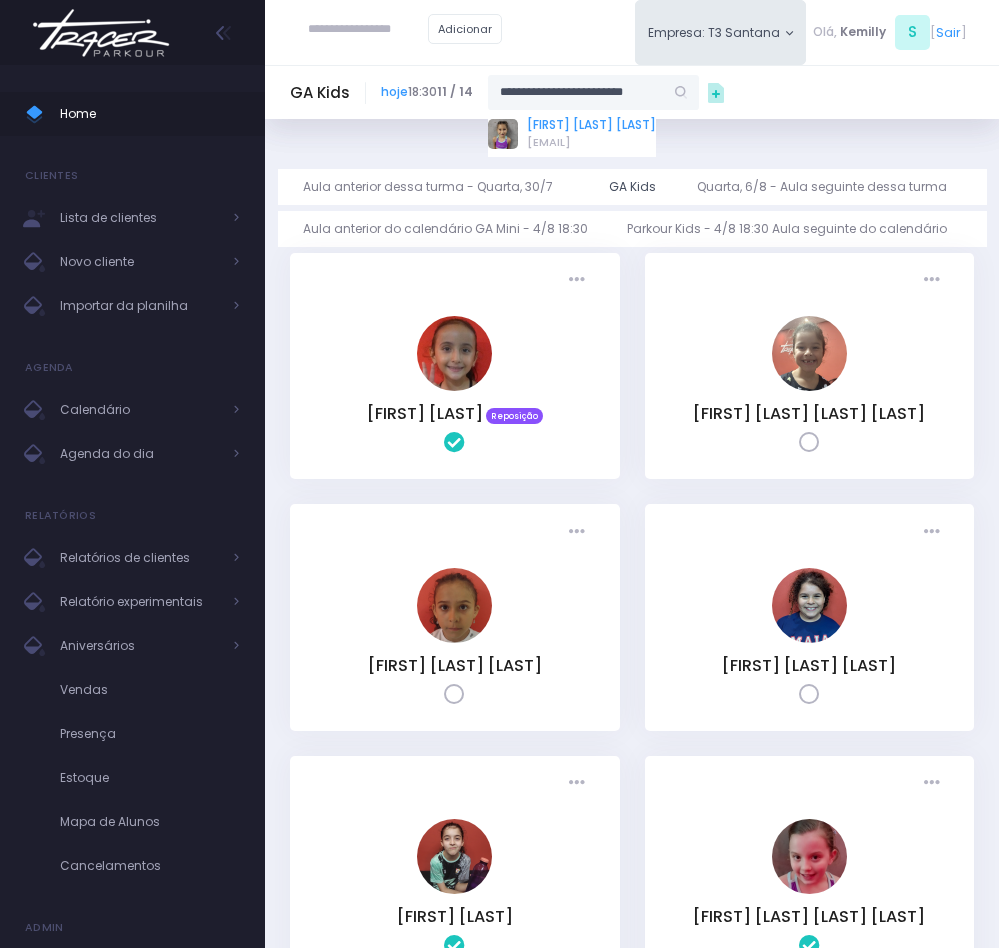 click on "[FIRST] [LAST] [LAST]" at bounding box center (591, 125) 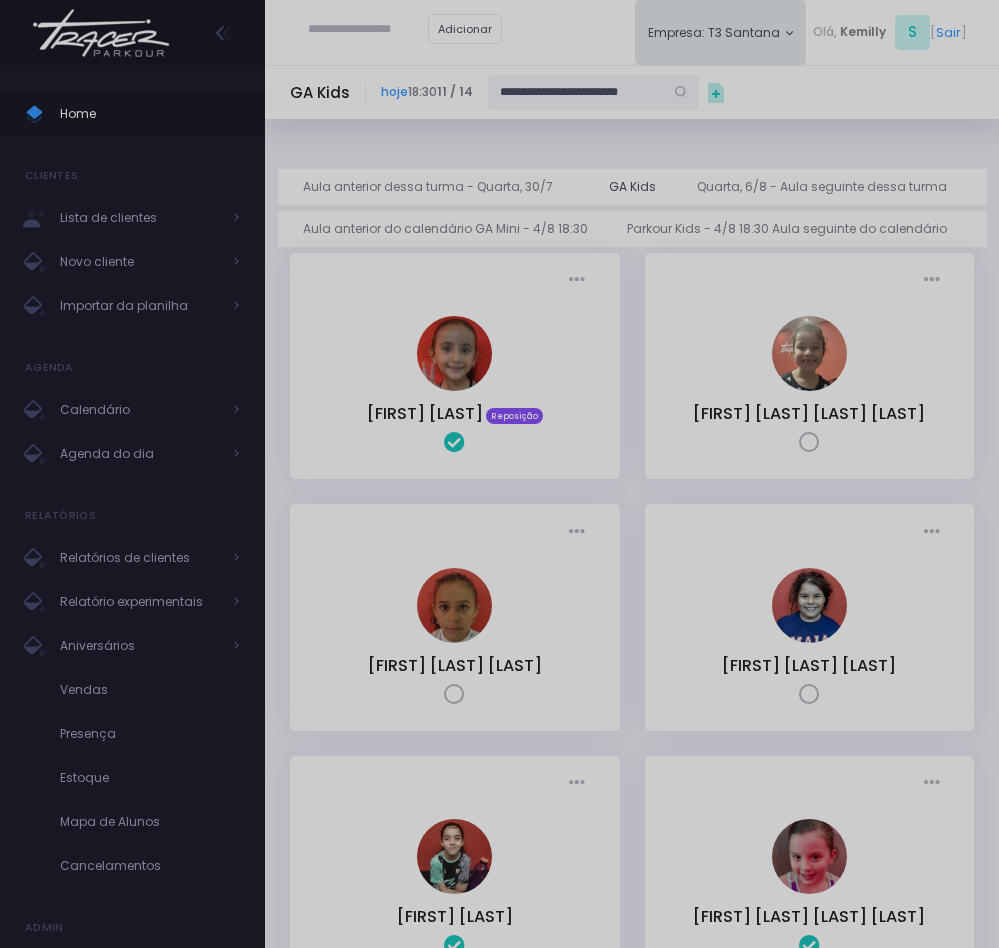 scroll, scrollTop: 0, scrollLeft: 15, axis: horizontal 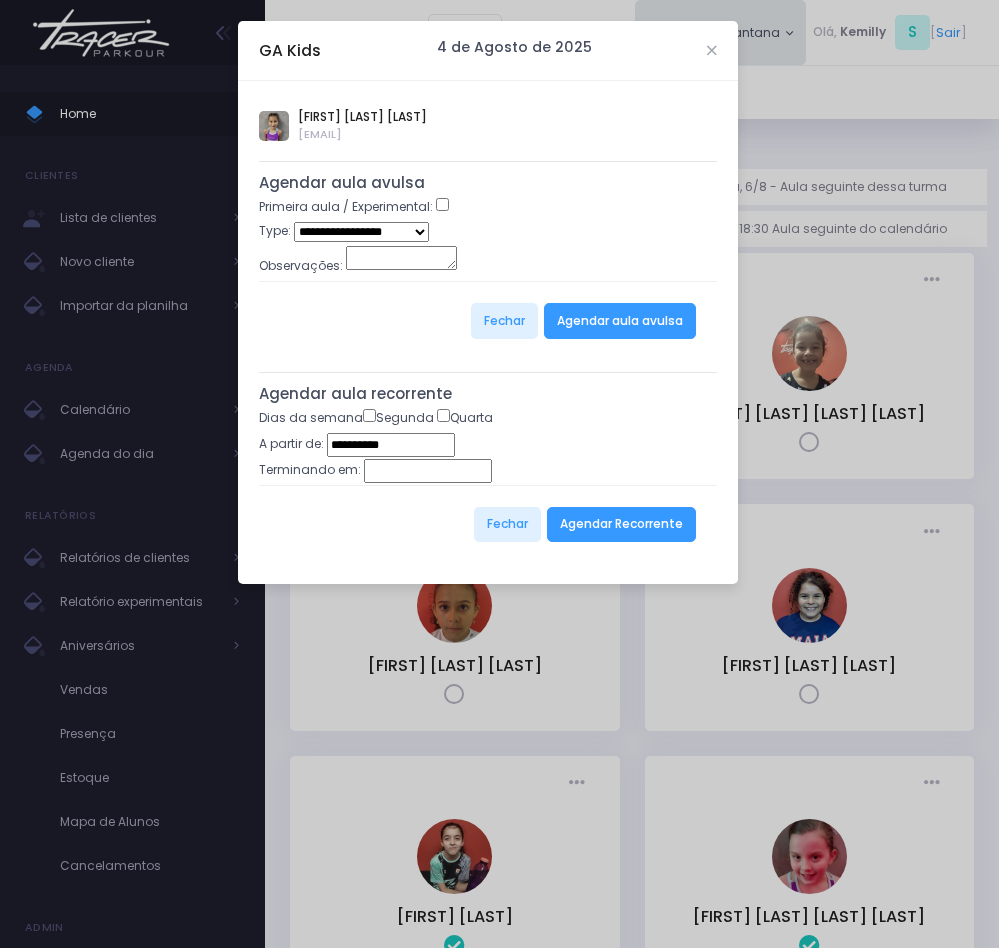type on "**********" 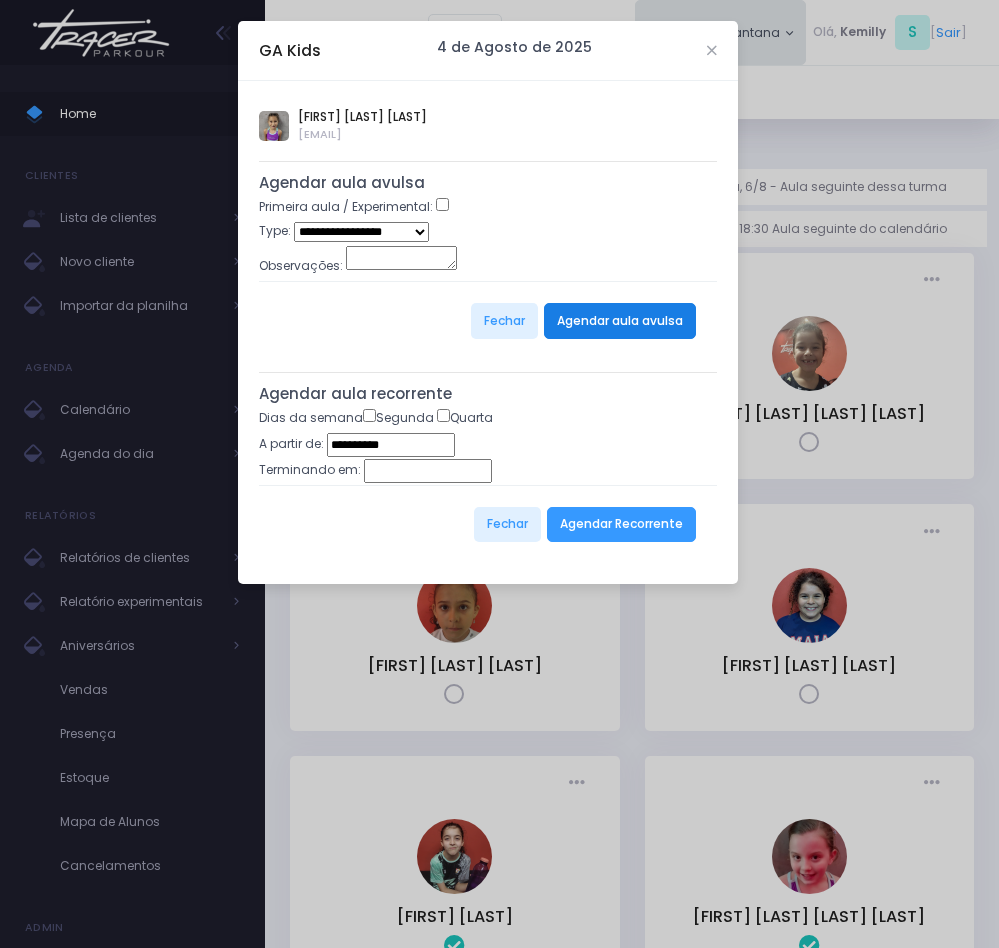 scroll, scrollTop: 0, scrollLeft: 0, axis: both 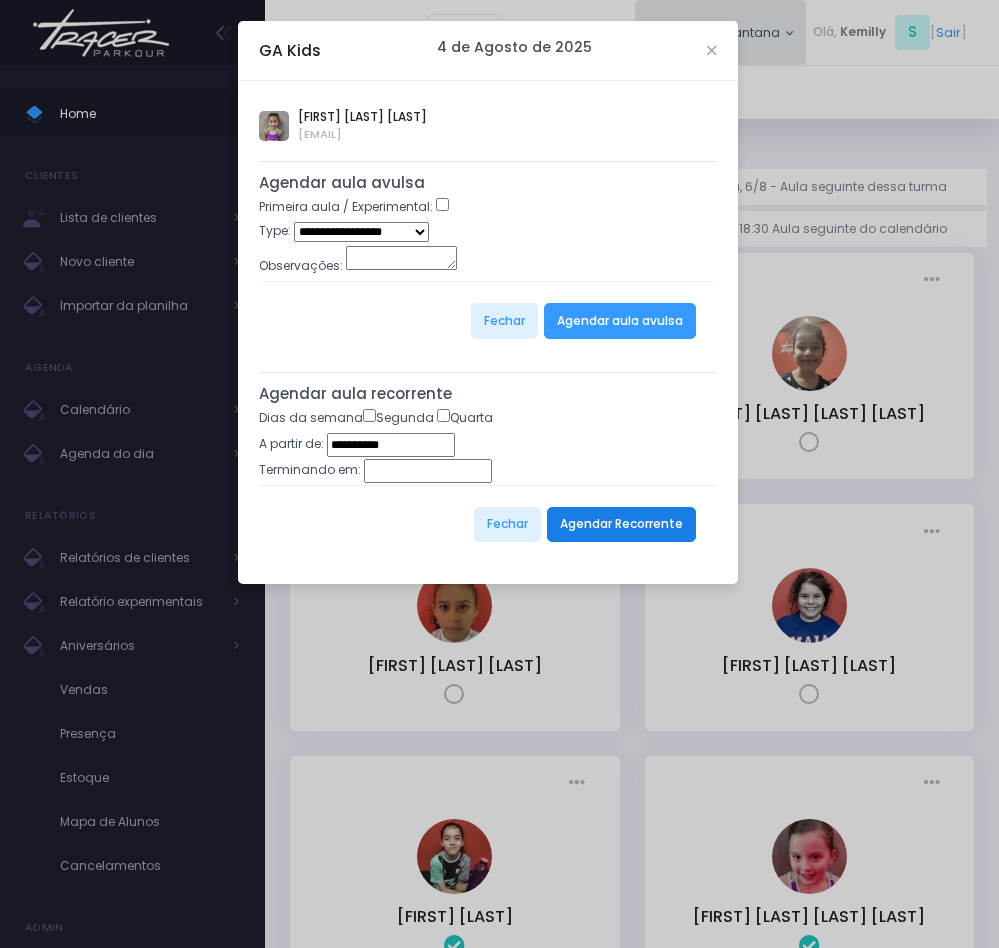 click on "Agendar Recorrente" at bounding box center (621, 525) 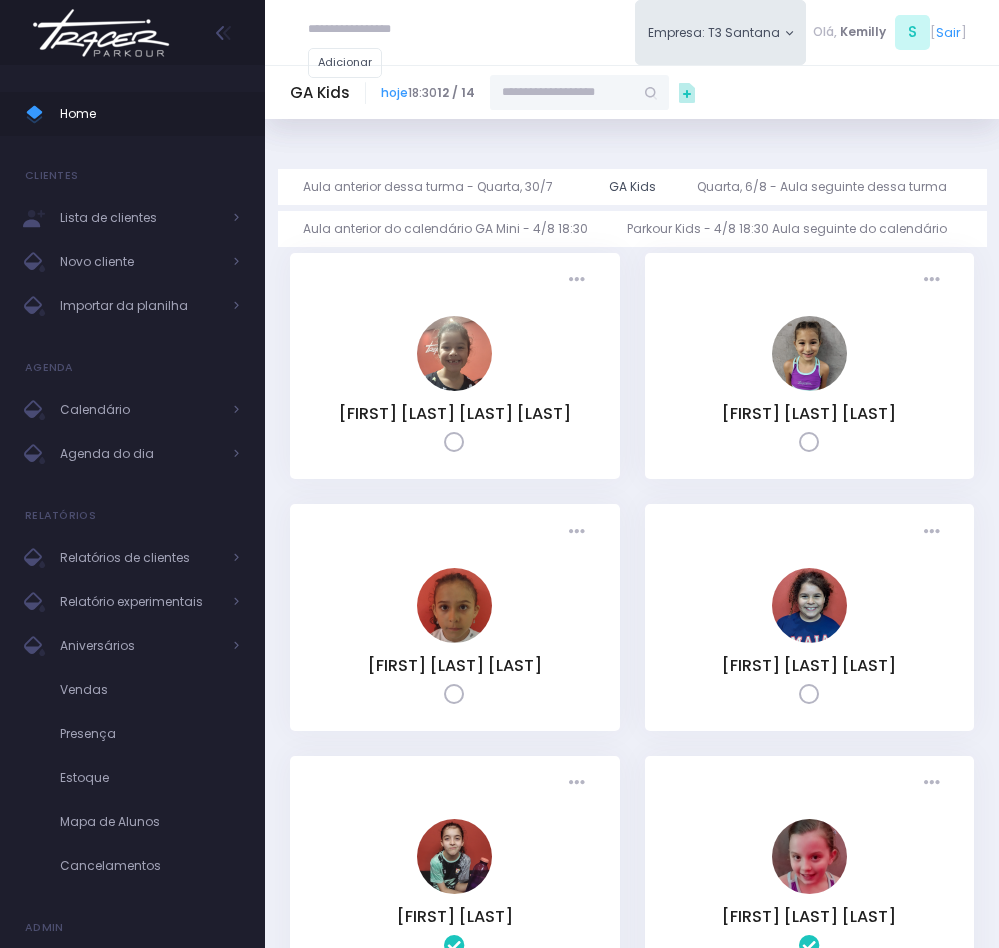 scroll, scrollTop: 0, scrollLeft: 0, axis: both 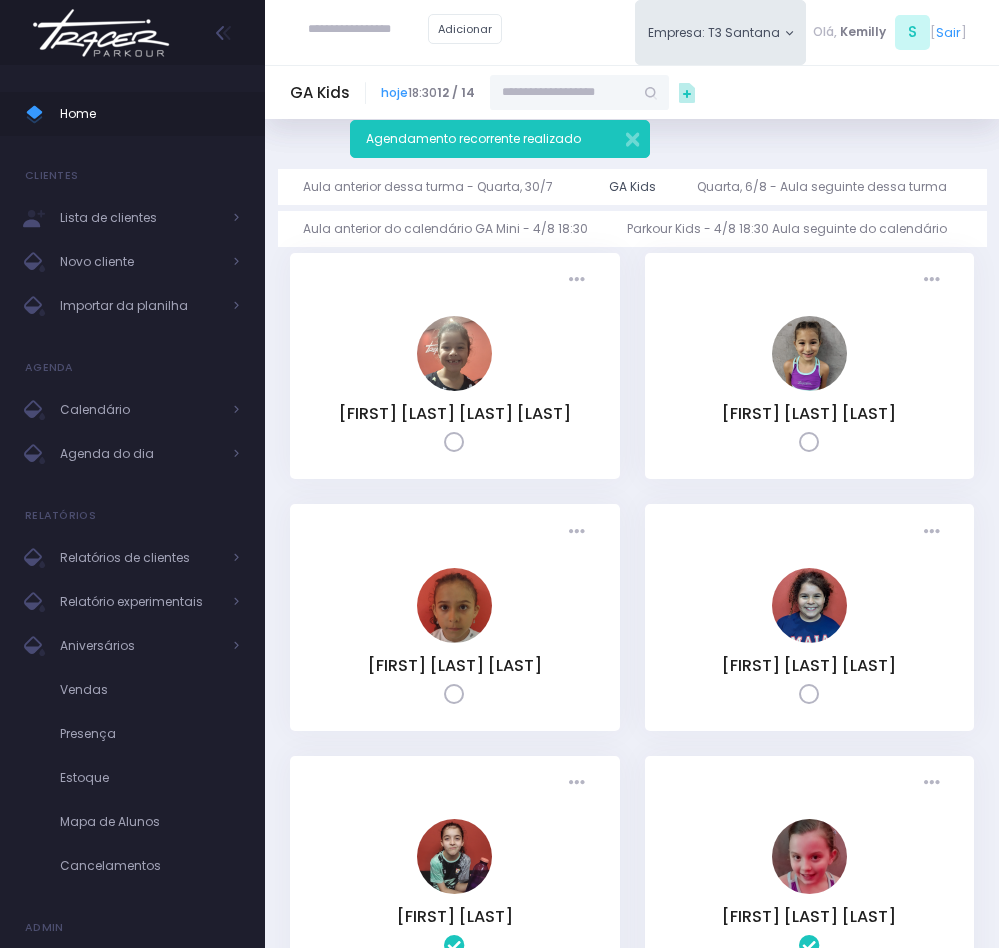 click at bounding box center (809, 442) 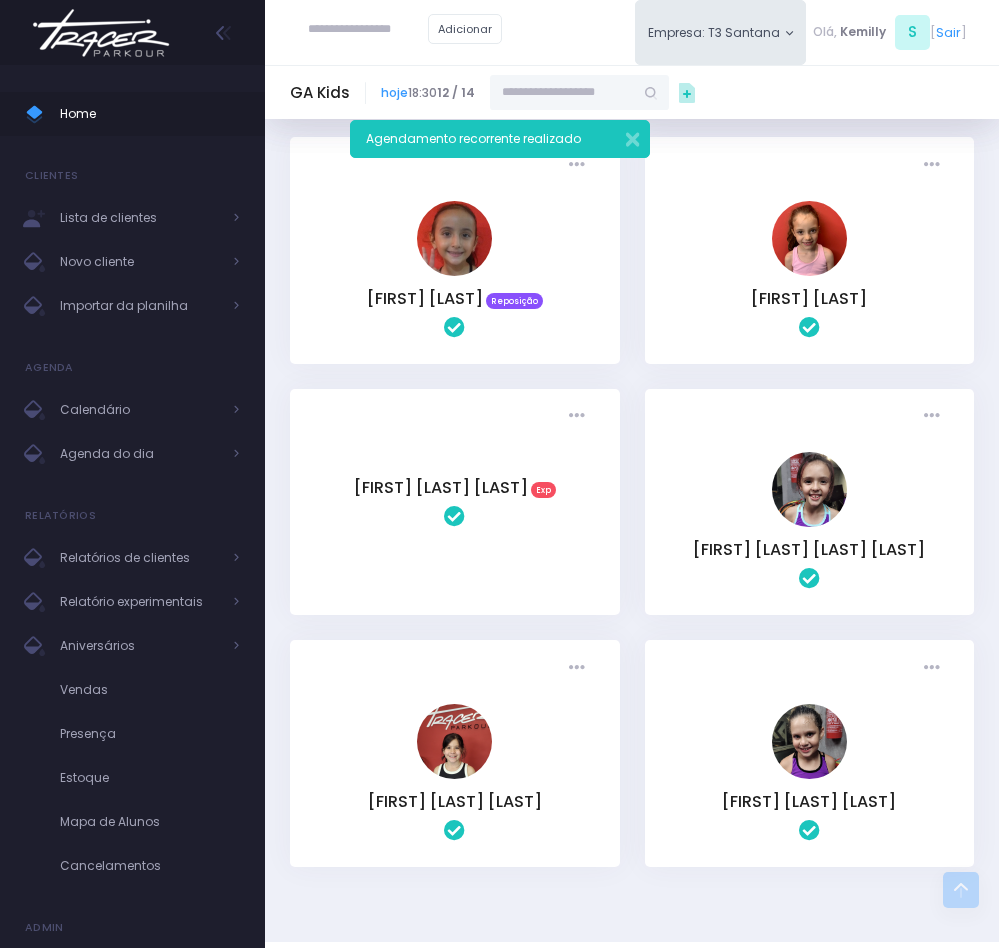 scroll, scrollTop: 900, scrollLeft: 0, axis: vertical 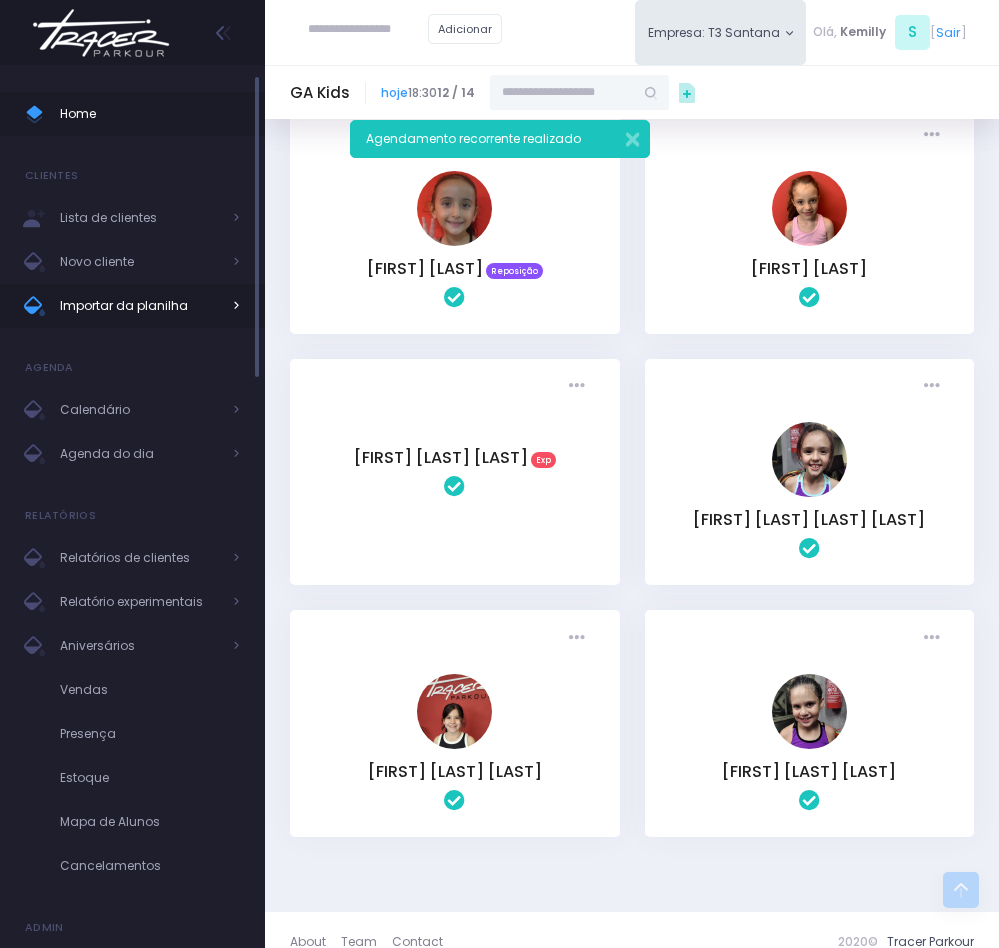 click on "Importar da planilha" at bounding box center (140, 306) 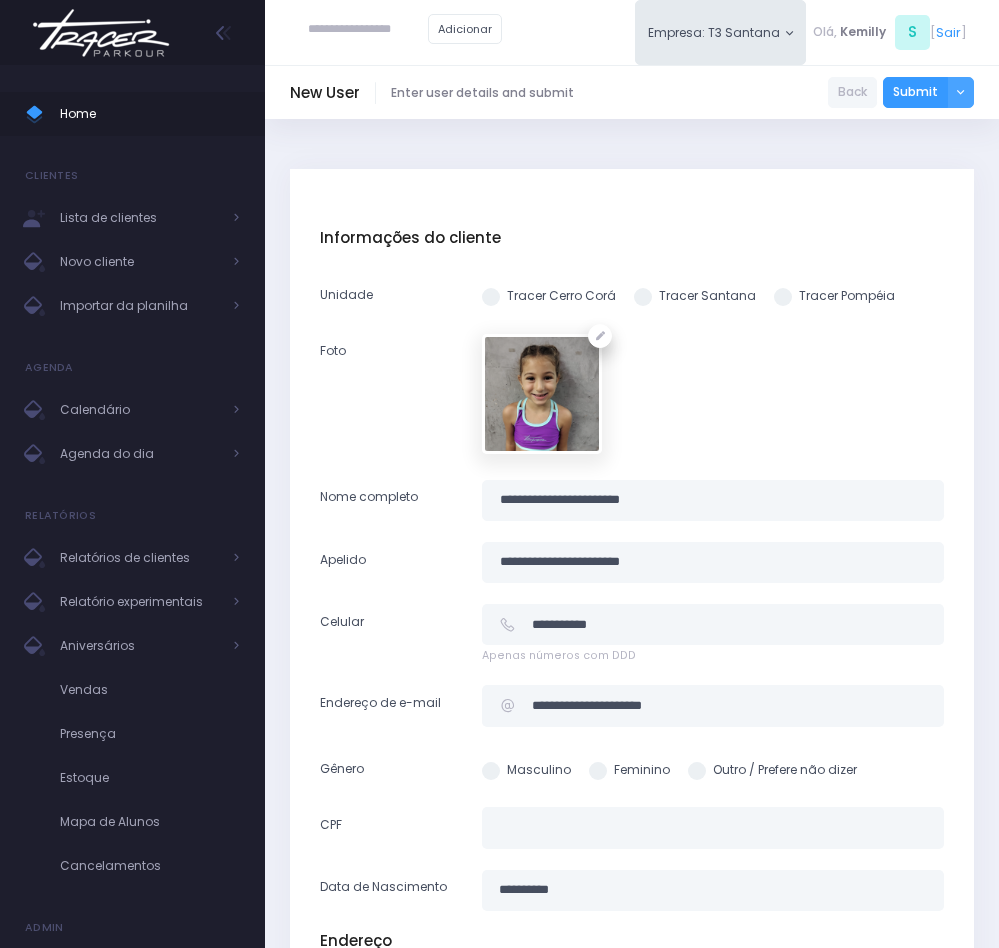 scroll, scrollTop: 0, scrollLeft: 0, axis: both 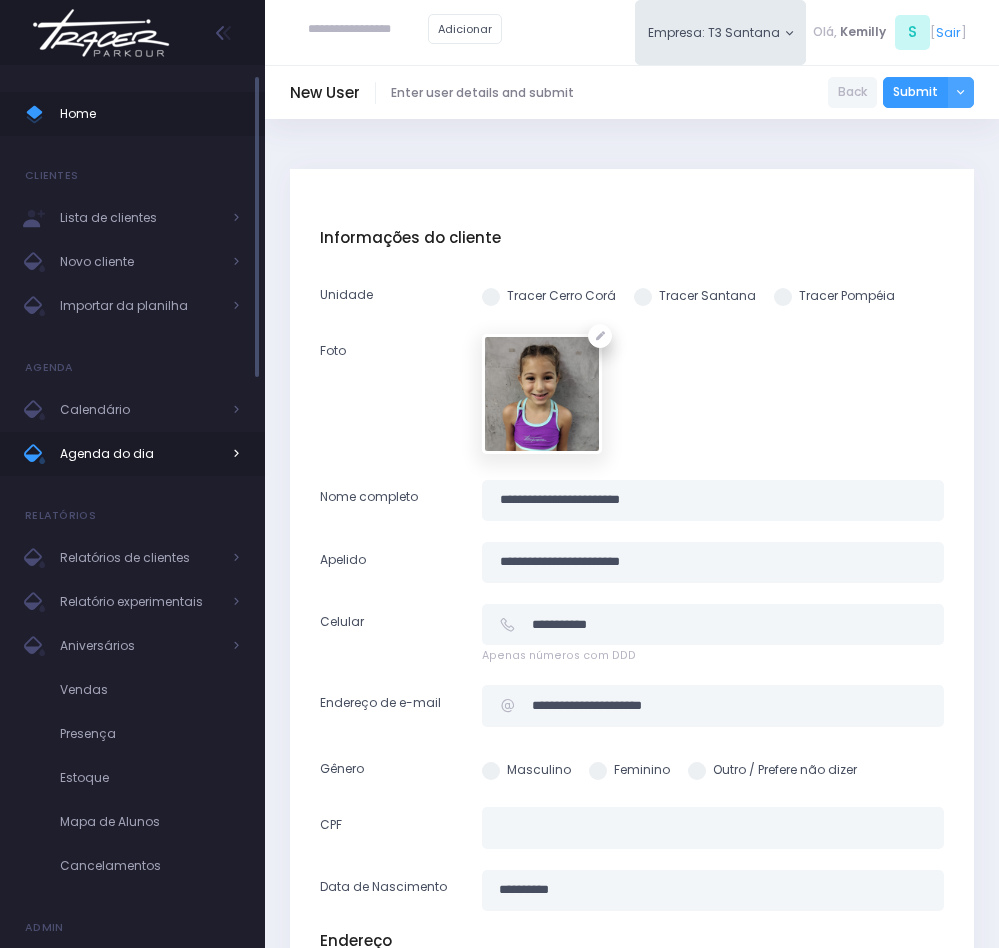 click on "Agenda do dia" at bounding box center (140, 454) 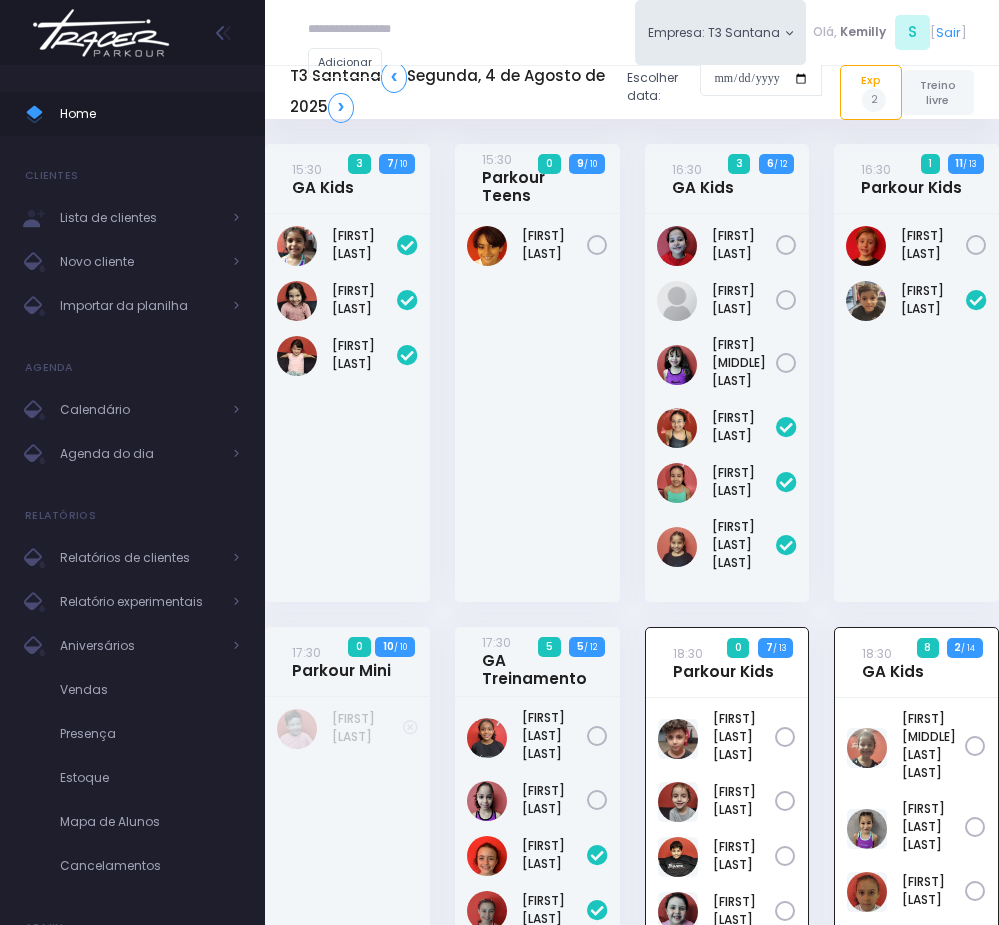 scroll, scrollTop: 610, scrollLeft: 0, axis: vertical 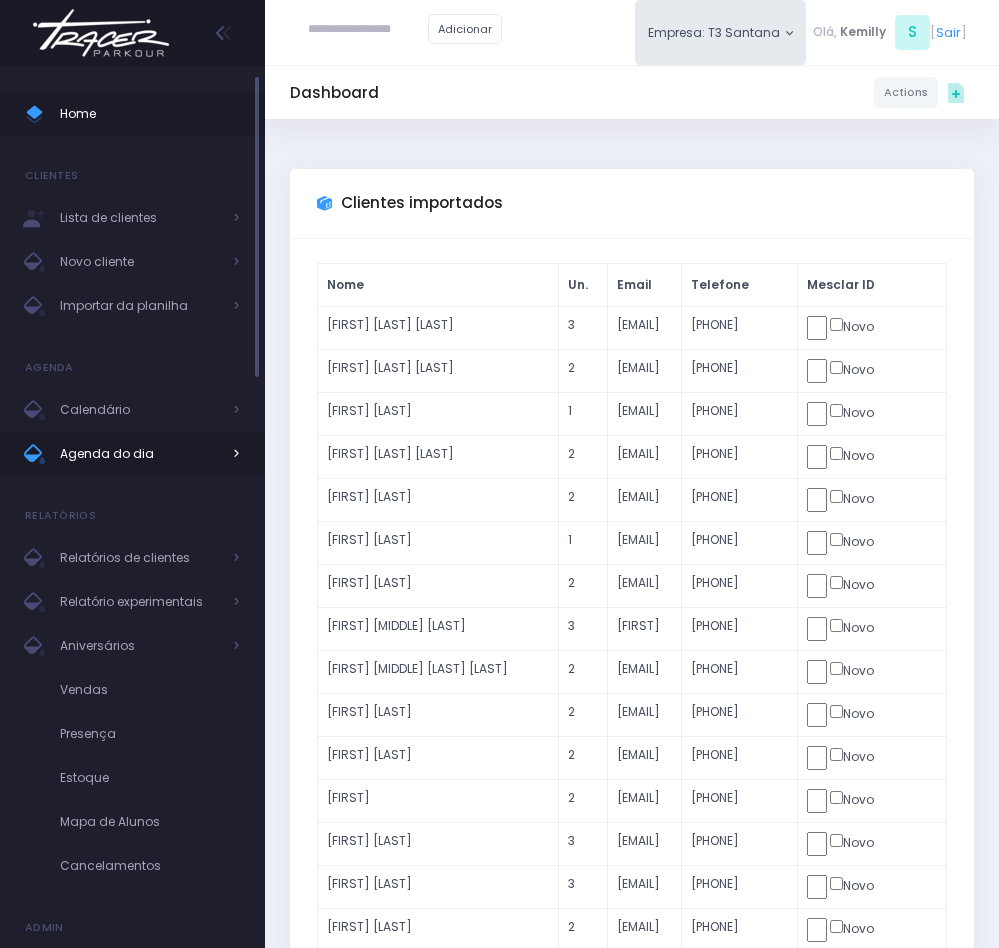 click on "Agenda do dia" at bounding box center [140, 454] 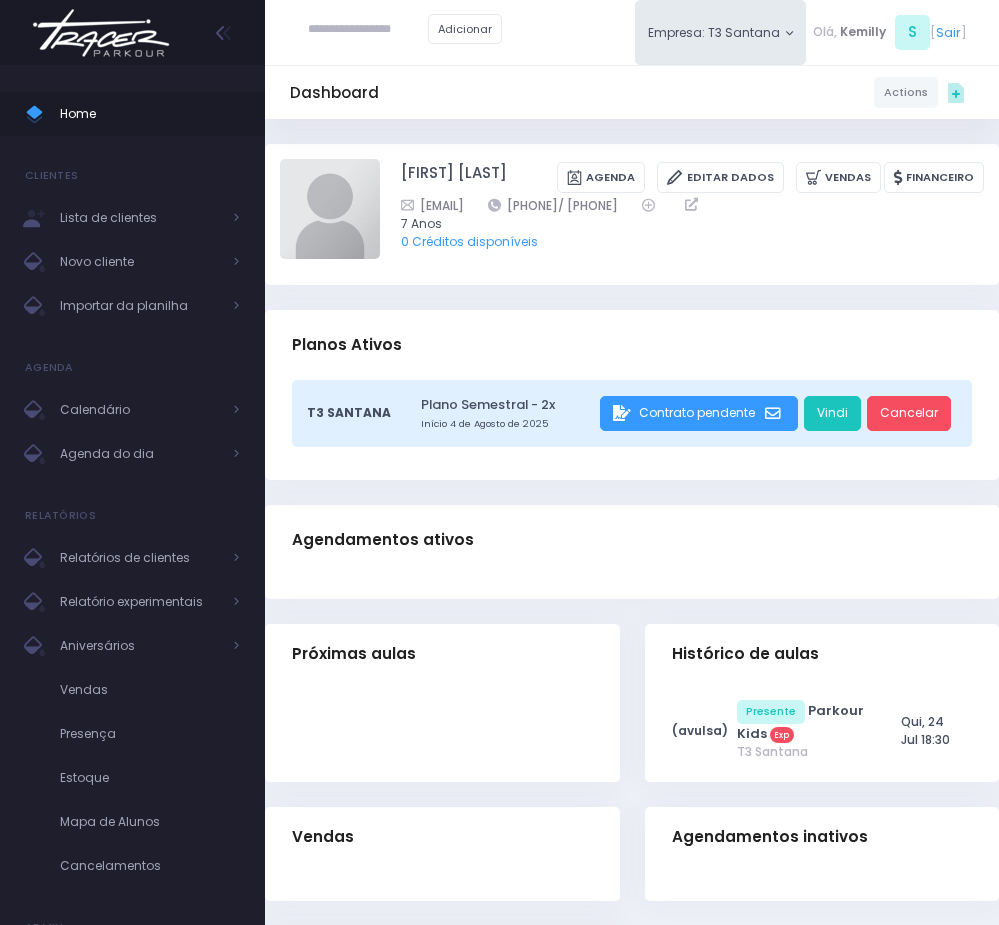 scroll, scrollTop: 0, scrollLeft: 0, axis: both 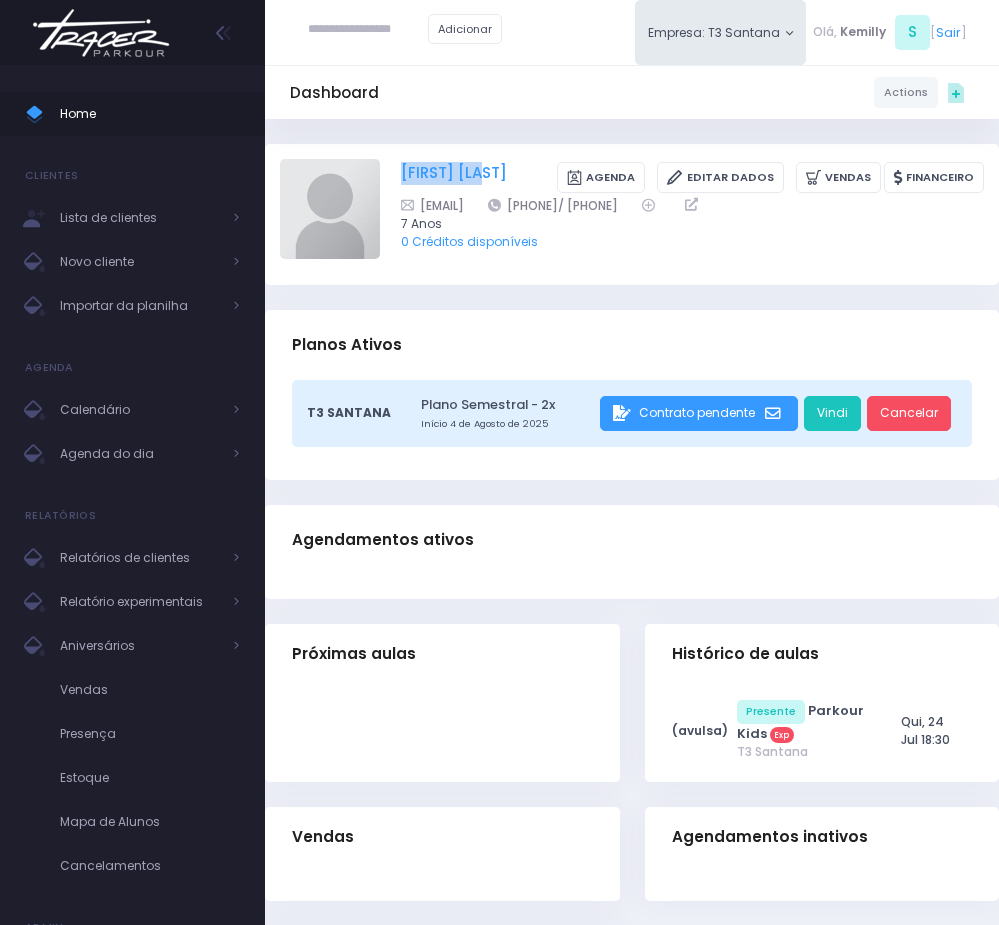drag, startPoint x: 388, startPoint y: 162, endPoint x: 504, endPoint y: 168, distance: 116.15507 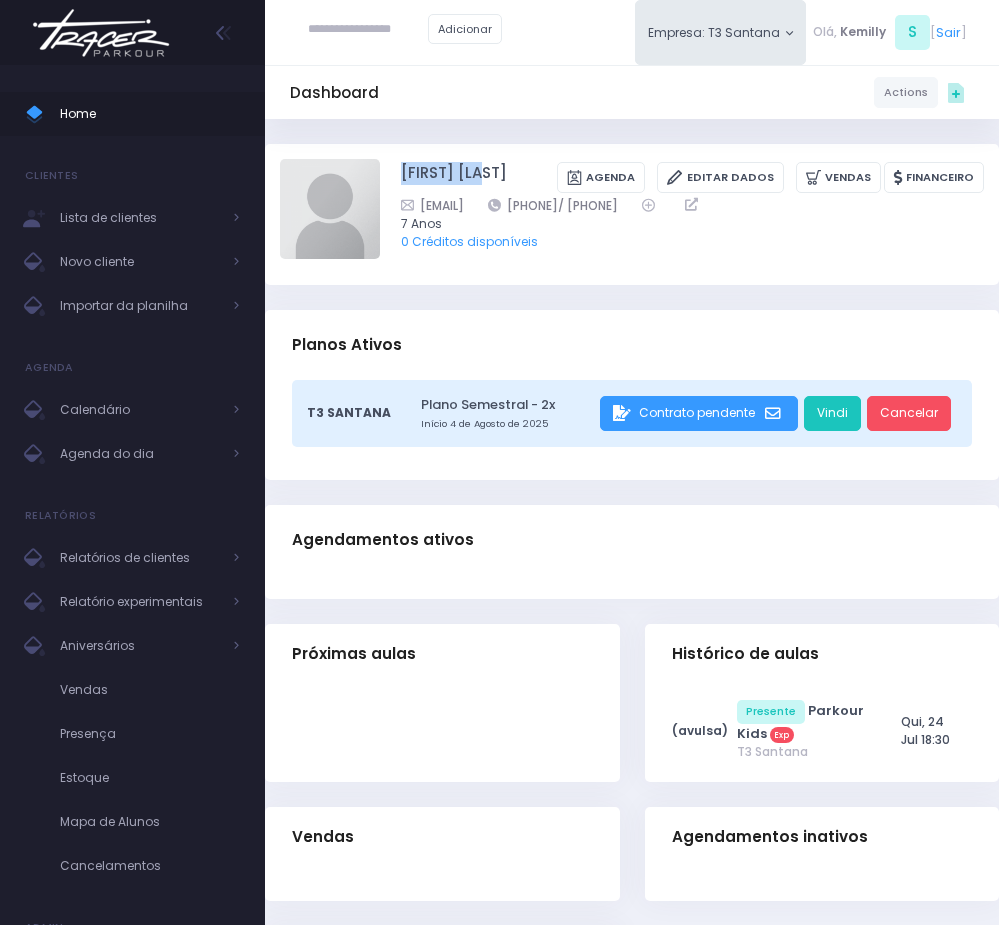 copy on "Noah Amorim" 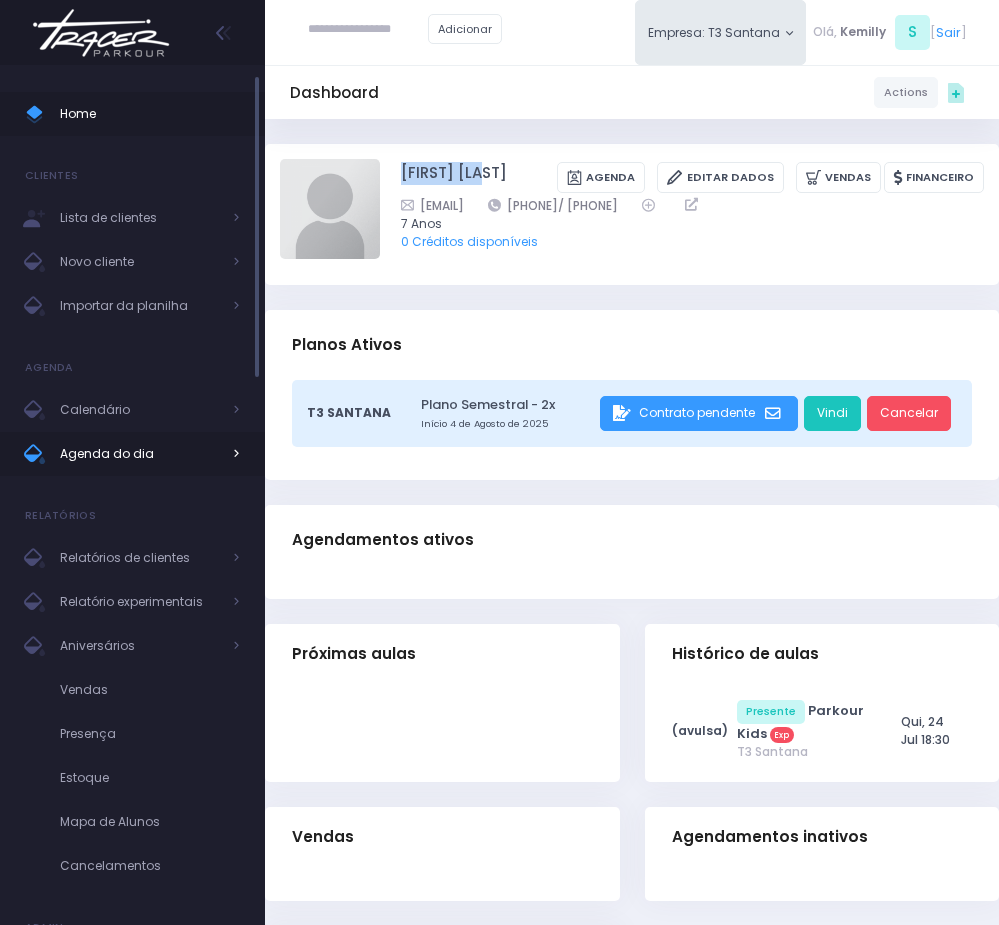 click on "Agenda do dia" at bounding box center (140, 454) 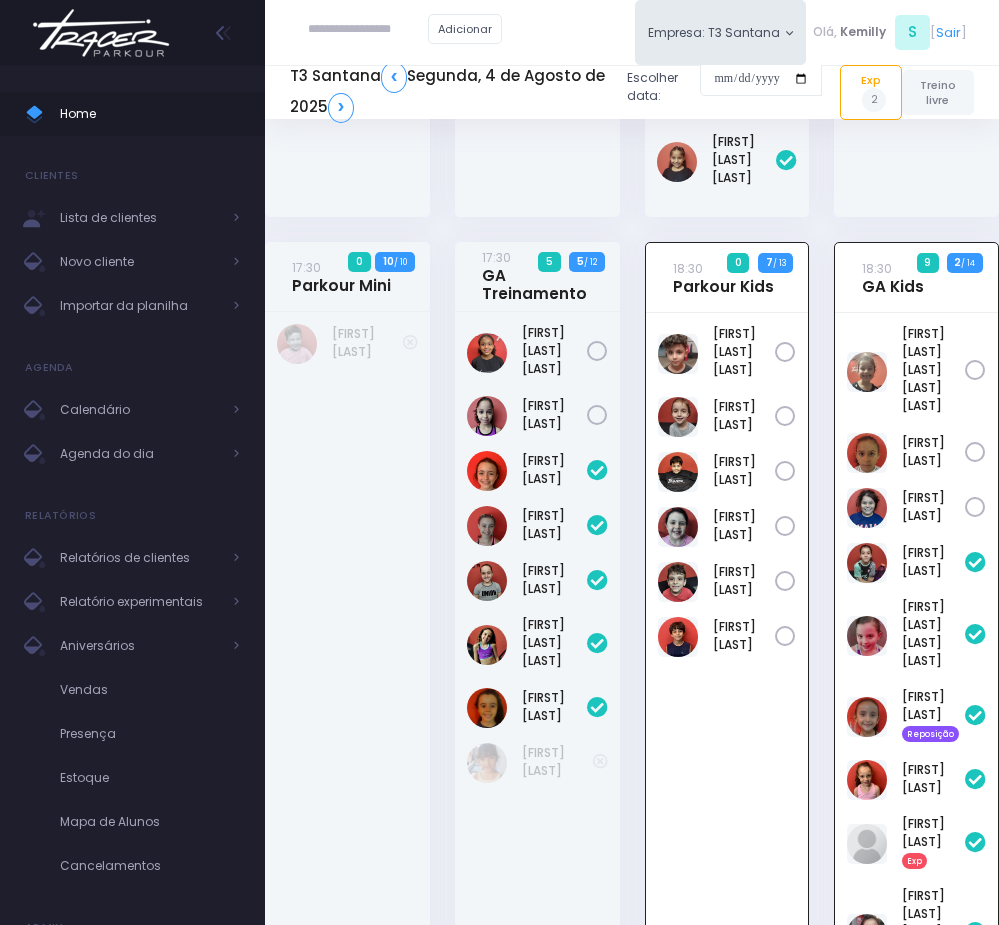 scroll, scrollTop: 310, scrollLeft: 0, axis: vertical 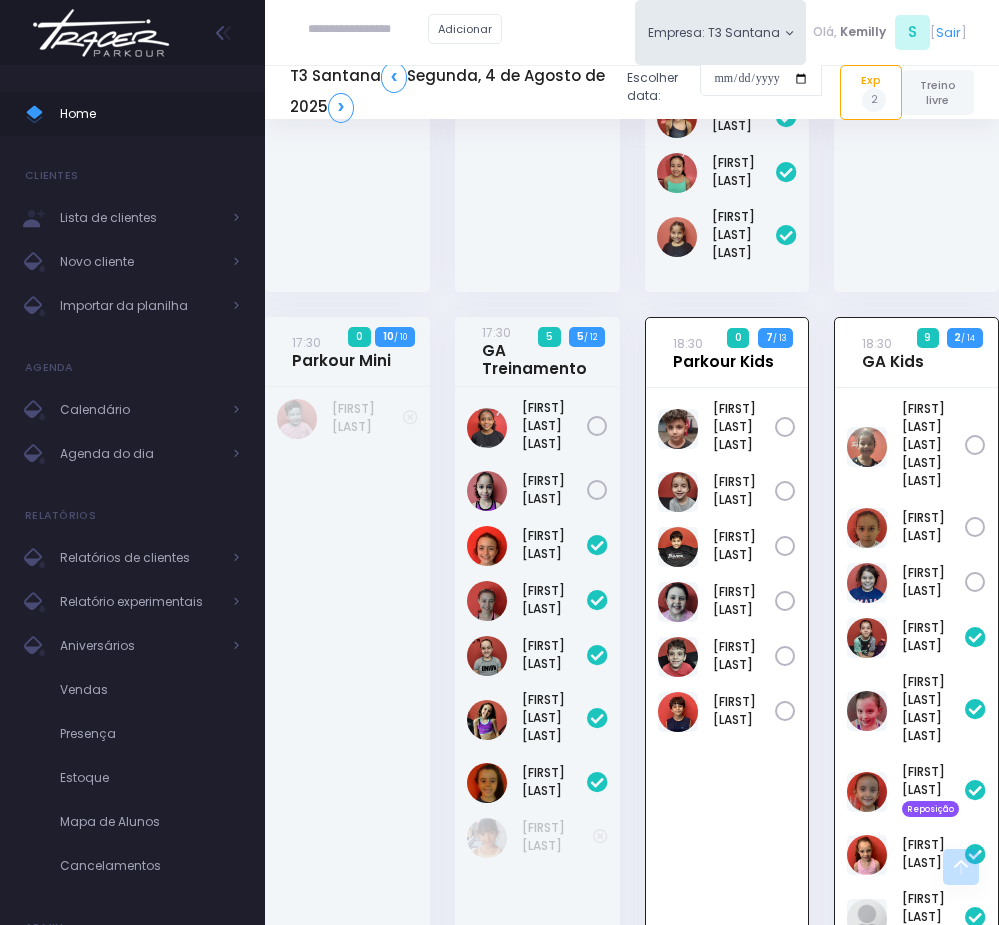 click on "18:30 Parkour Kids" at bounding box center [723, 352] 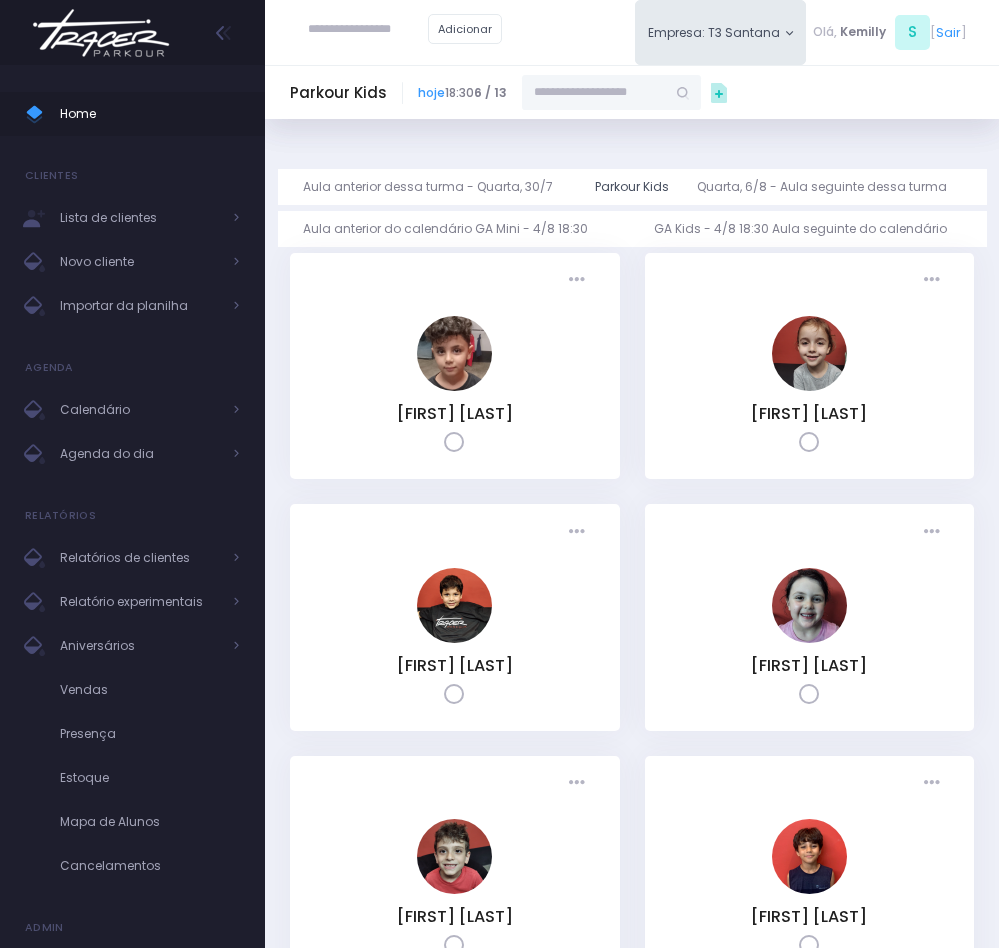 scroll, scrollTop: 0, scrollLeft: 0, axis: both 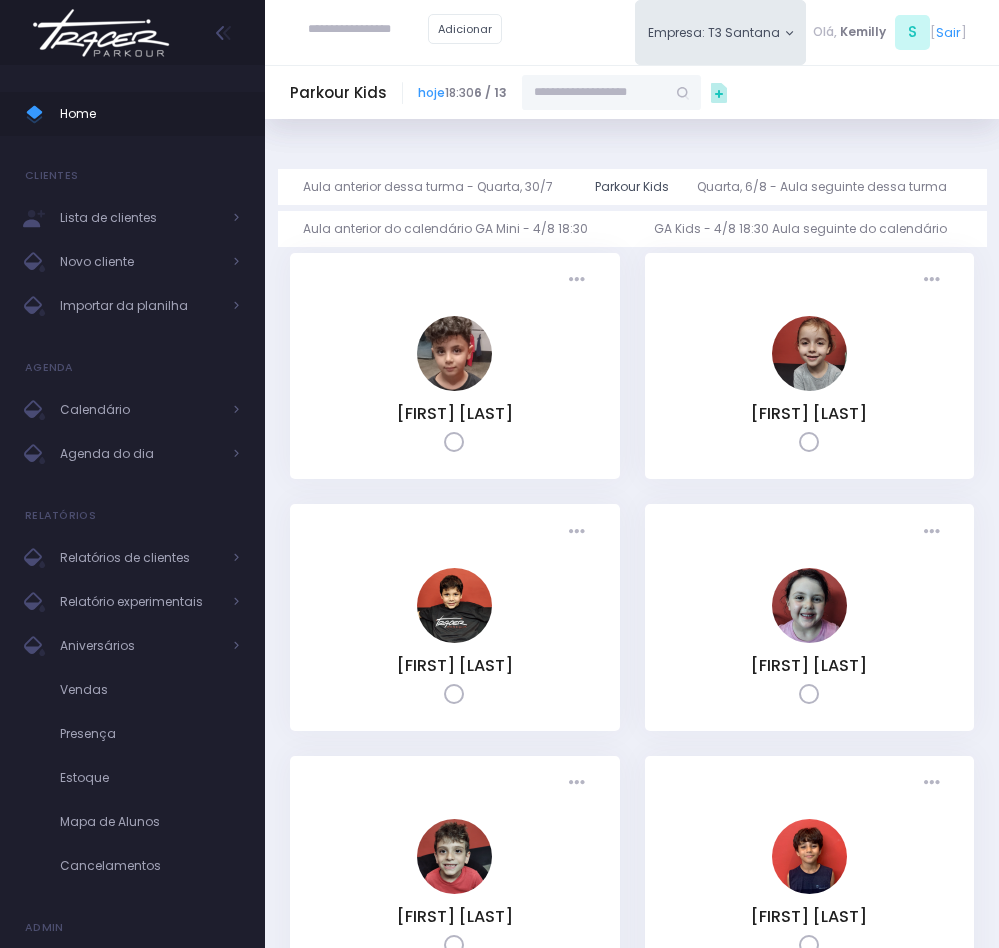 click at bounding box center [594, 93] 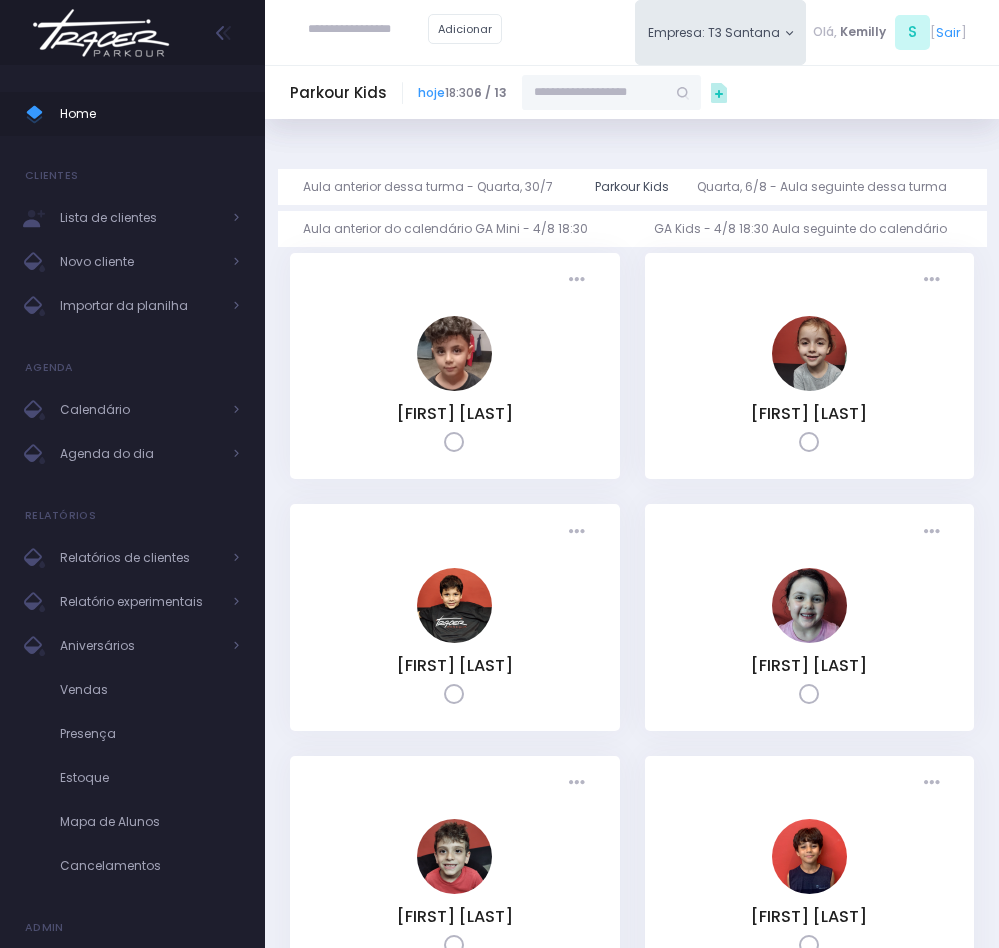 paste on "**********" 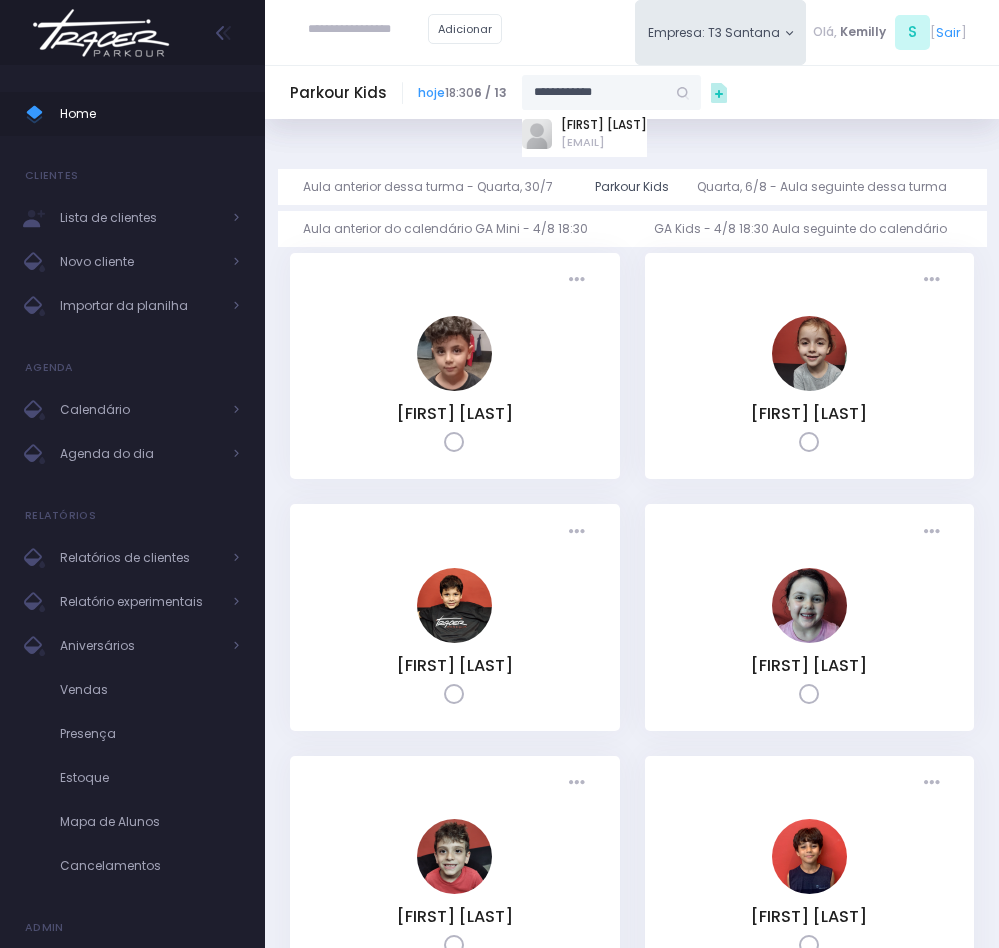 click on "Raysa_amorim@hotmail.com" at bounding box center [604, 142] 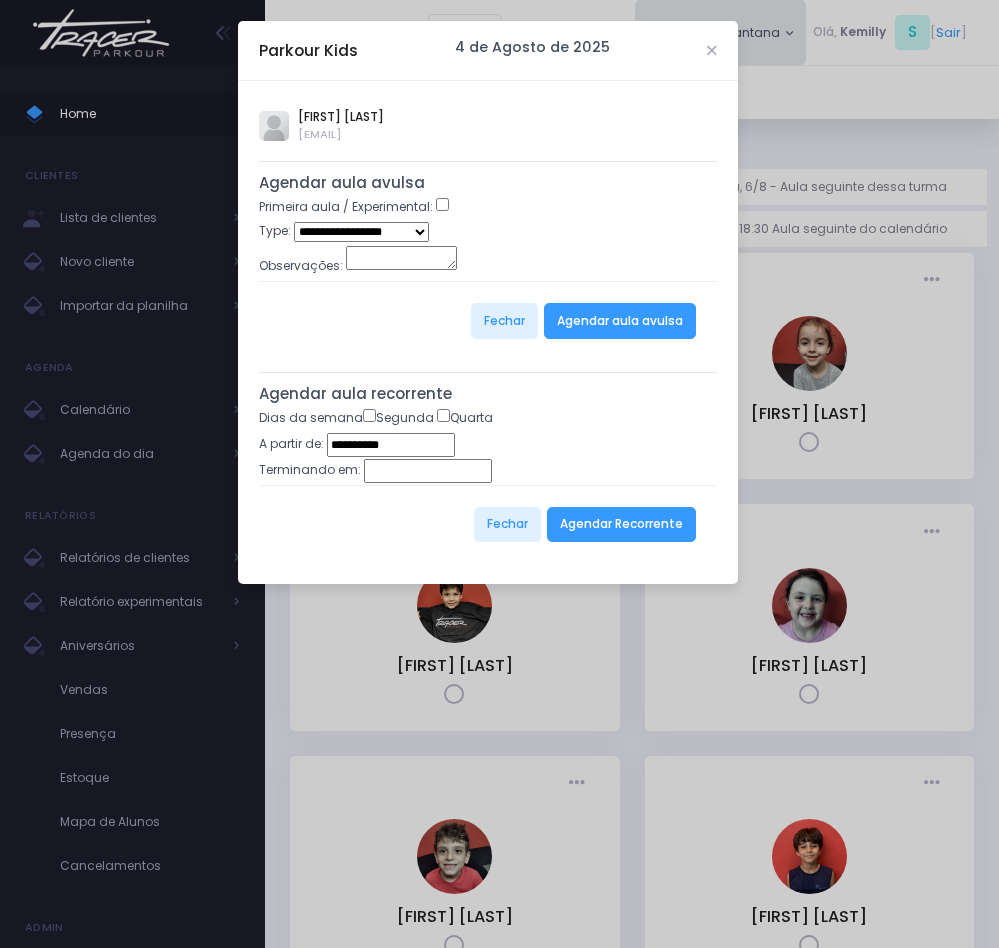 type on "**********" 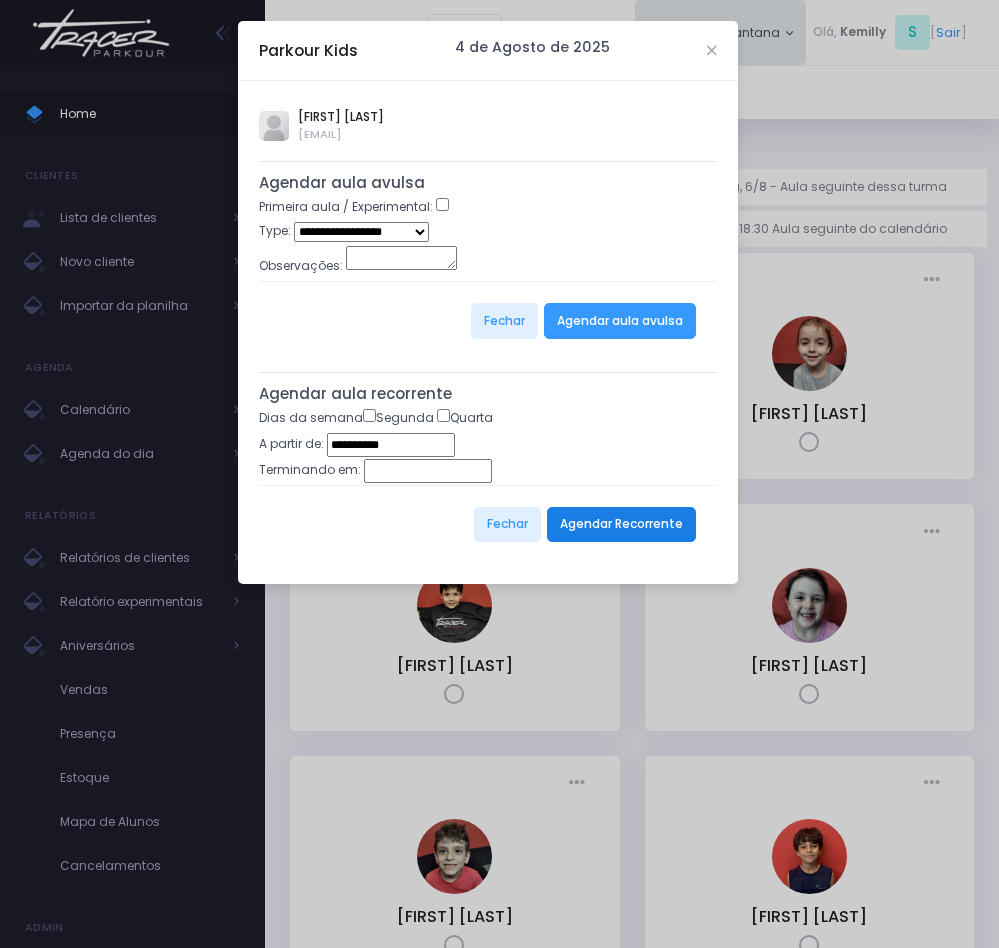 click on "Agendar Recorrente" at bounding box center [621, 525] 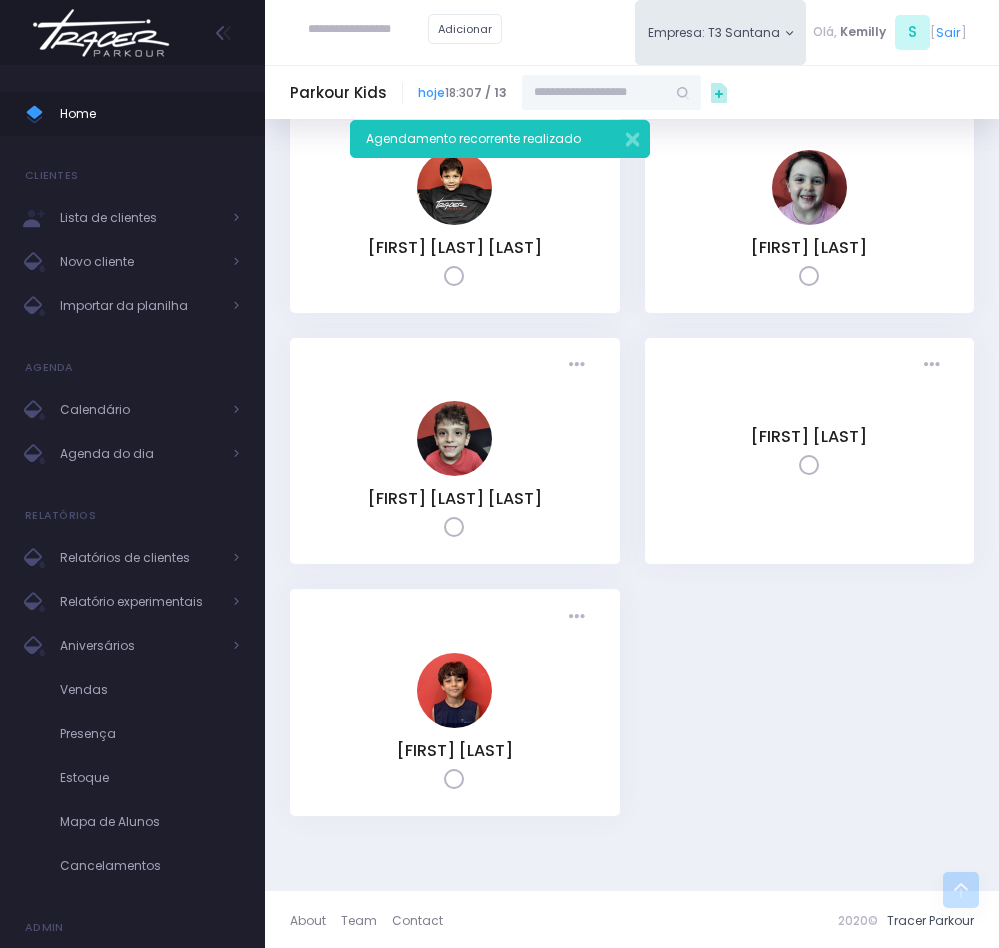 scroll, scrollTop: 429, scrollLeft: 0, axis: vertical 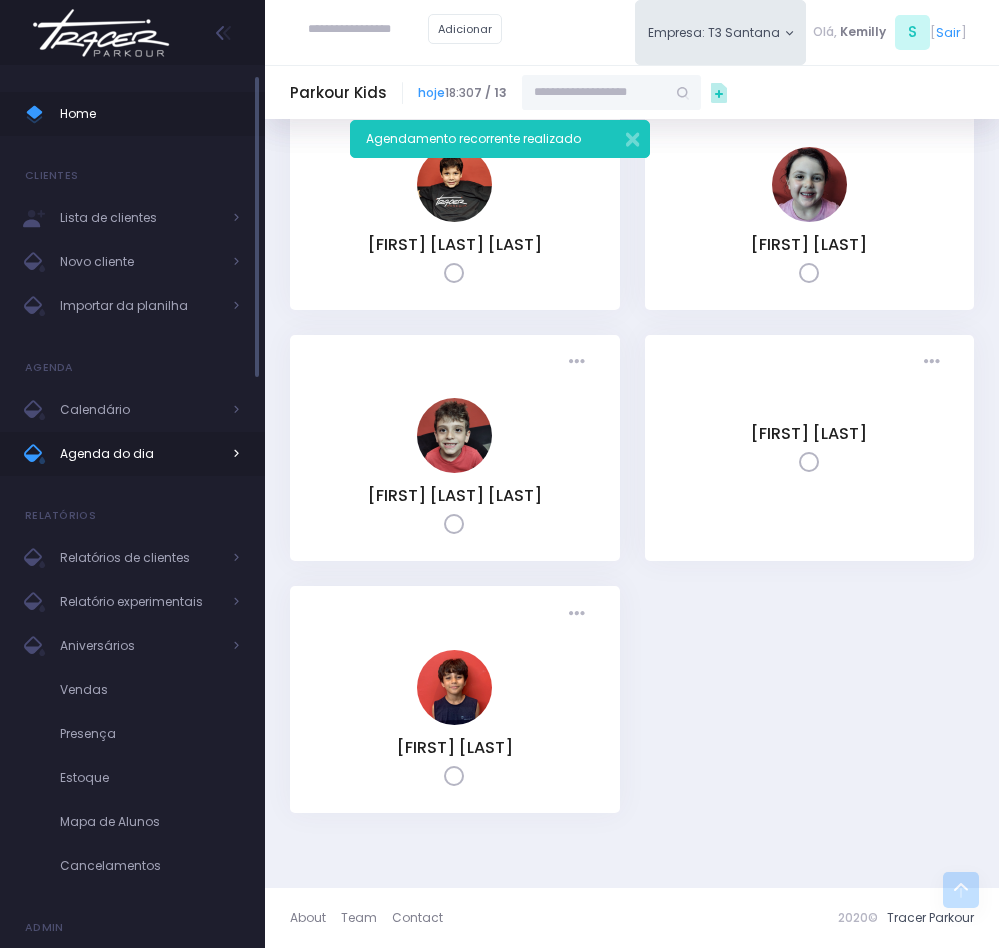 click on "Agenda do dia" at bounding box center (140, 454) 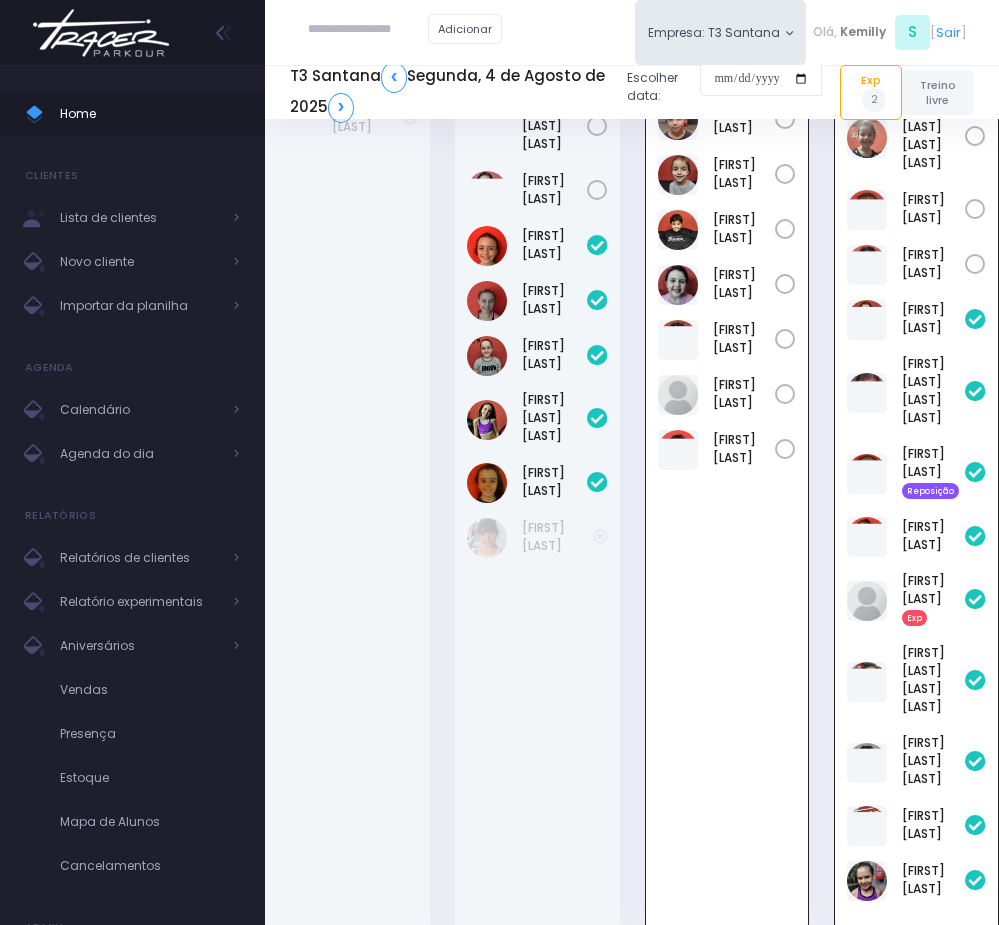 scroll, scrollTop: 610, scrollLeft: 0, axis: vertical 